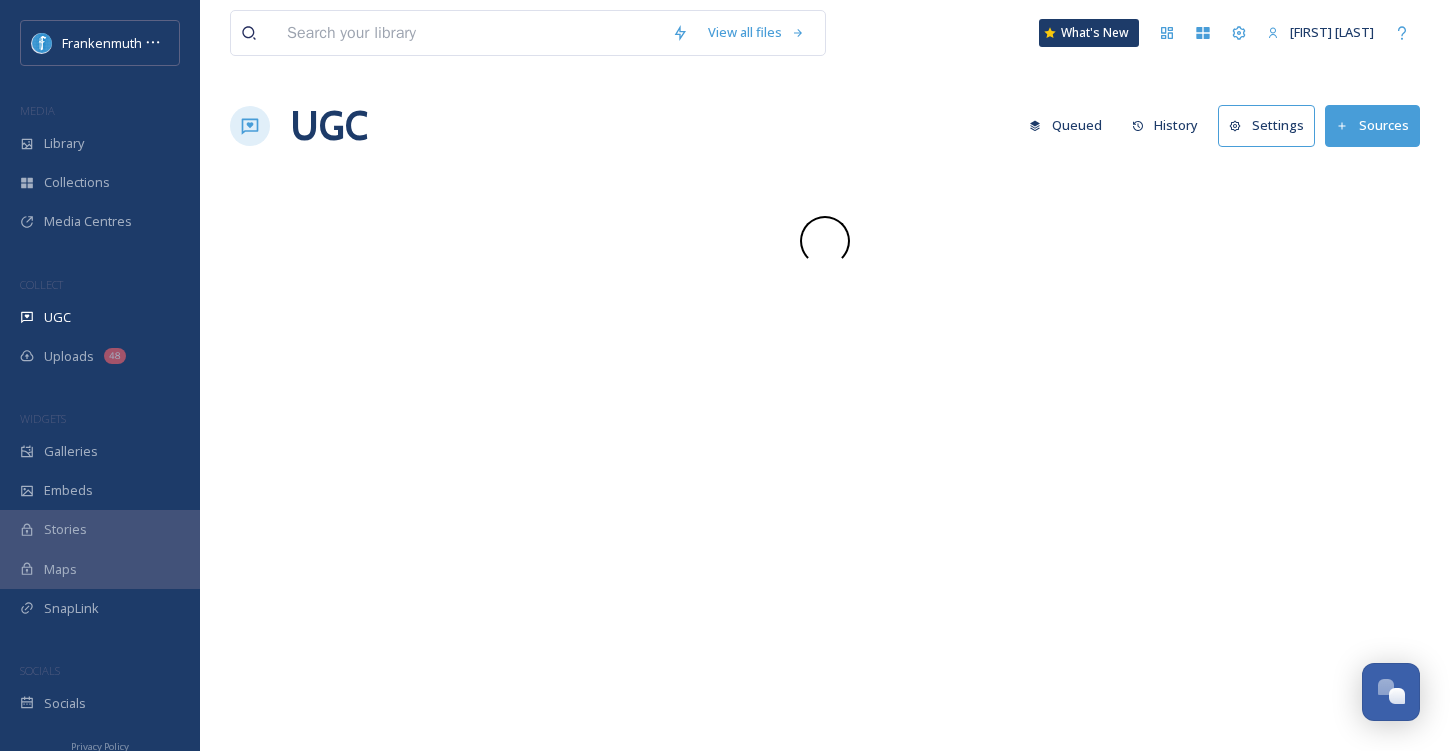 scroll, scrollTop: 0, scrollLeft: 0, axis: both 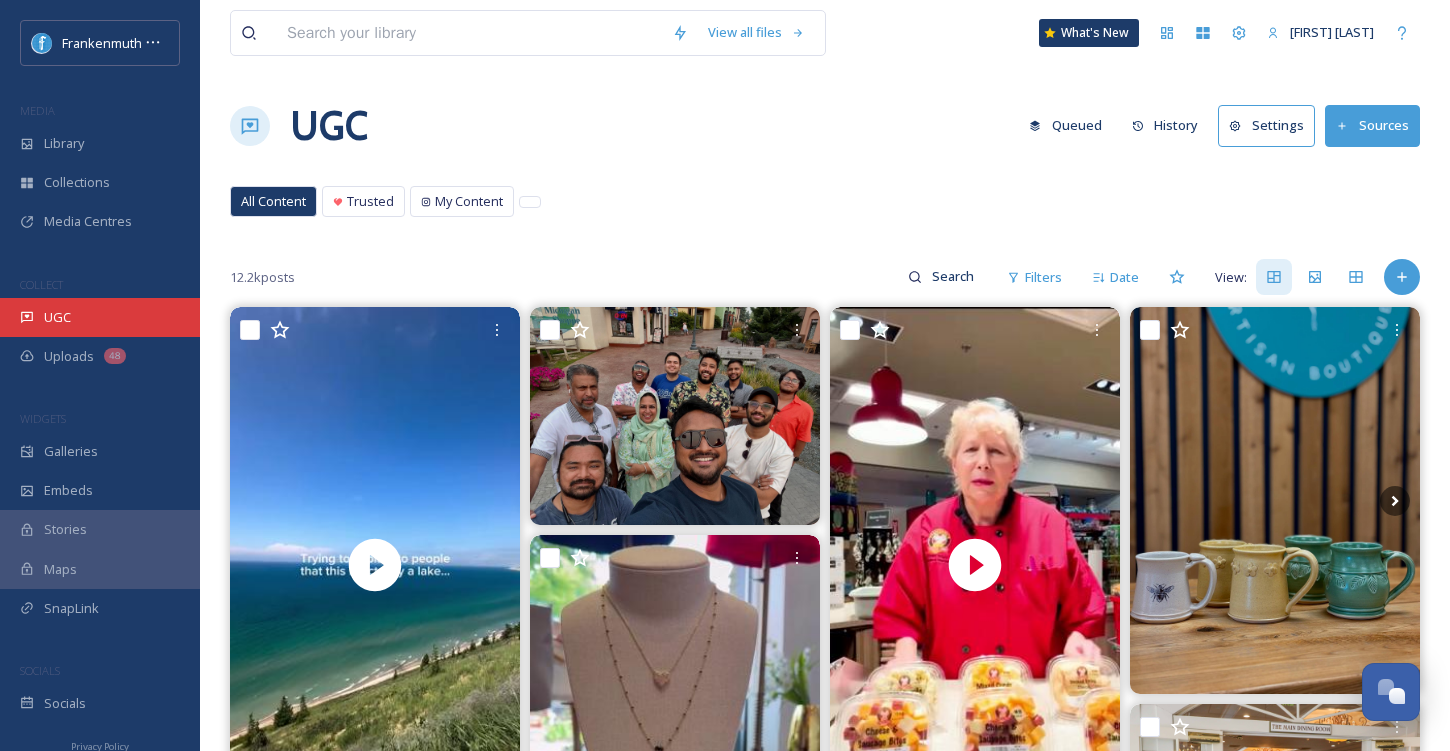 click on "UGC" at bounding box center [100, 317] 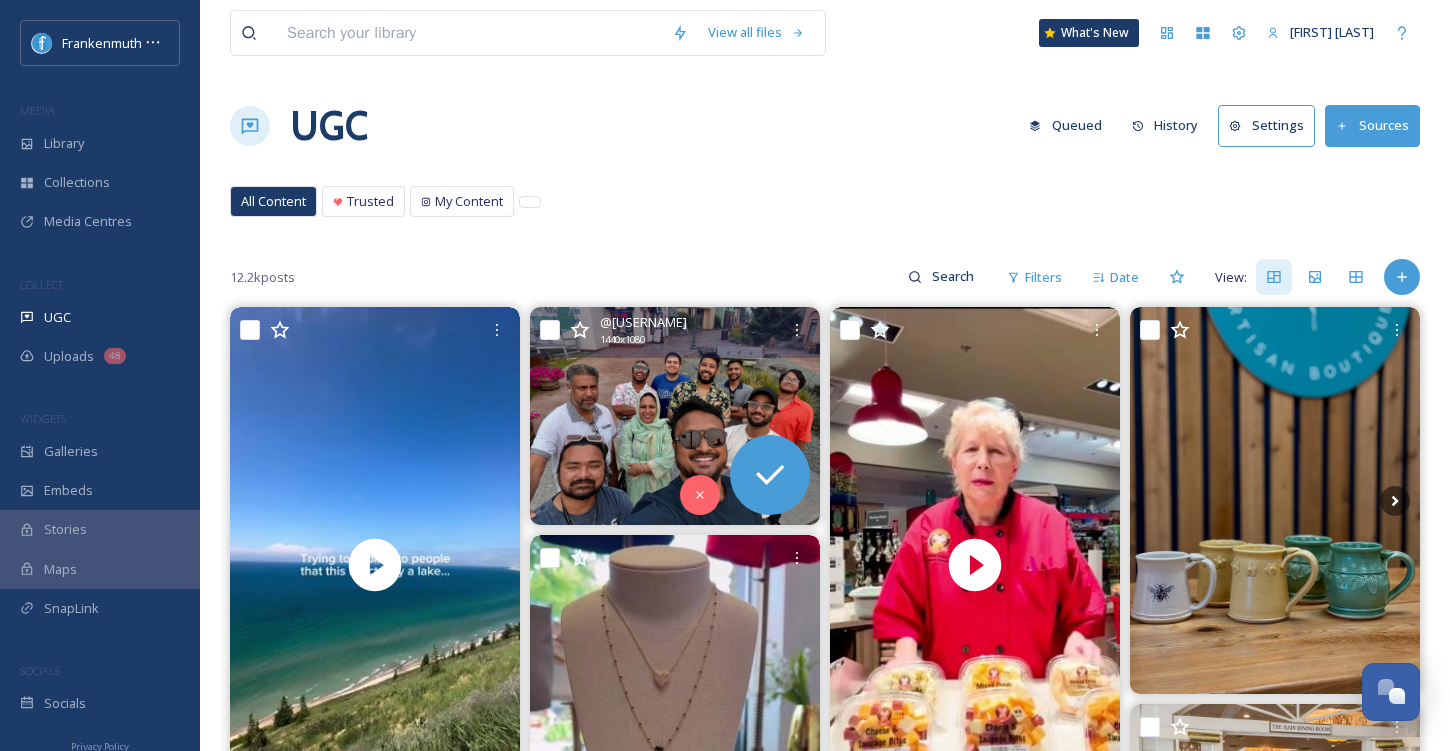 click at bounding box center [675, 416] 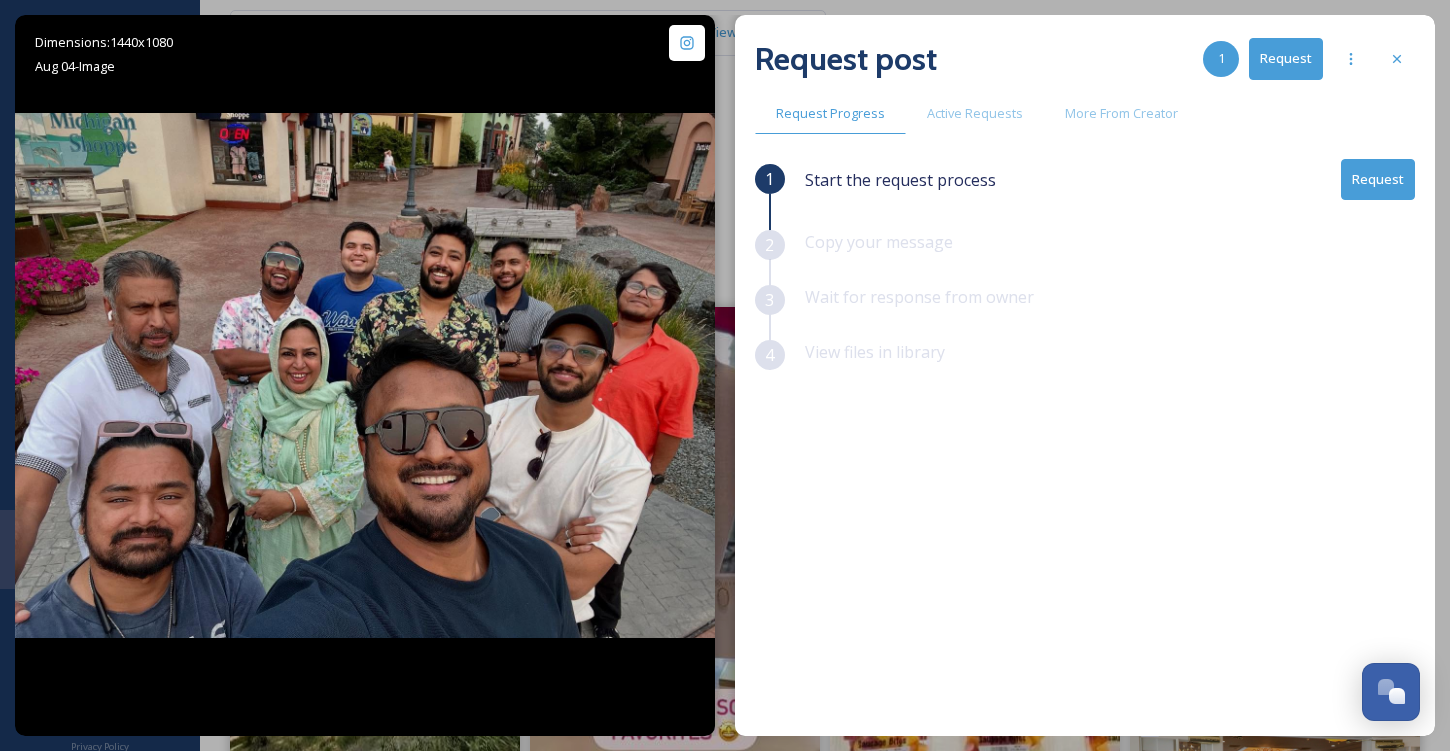 click on "Request" at bounding box center [1378, 179] 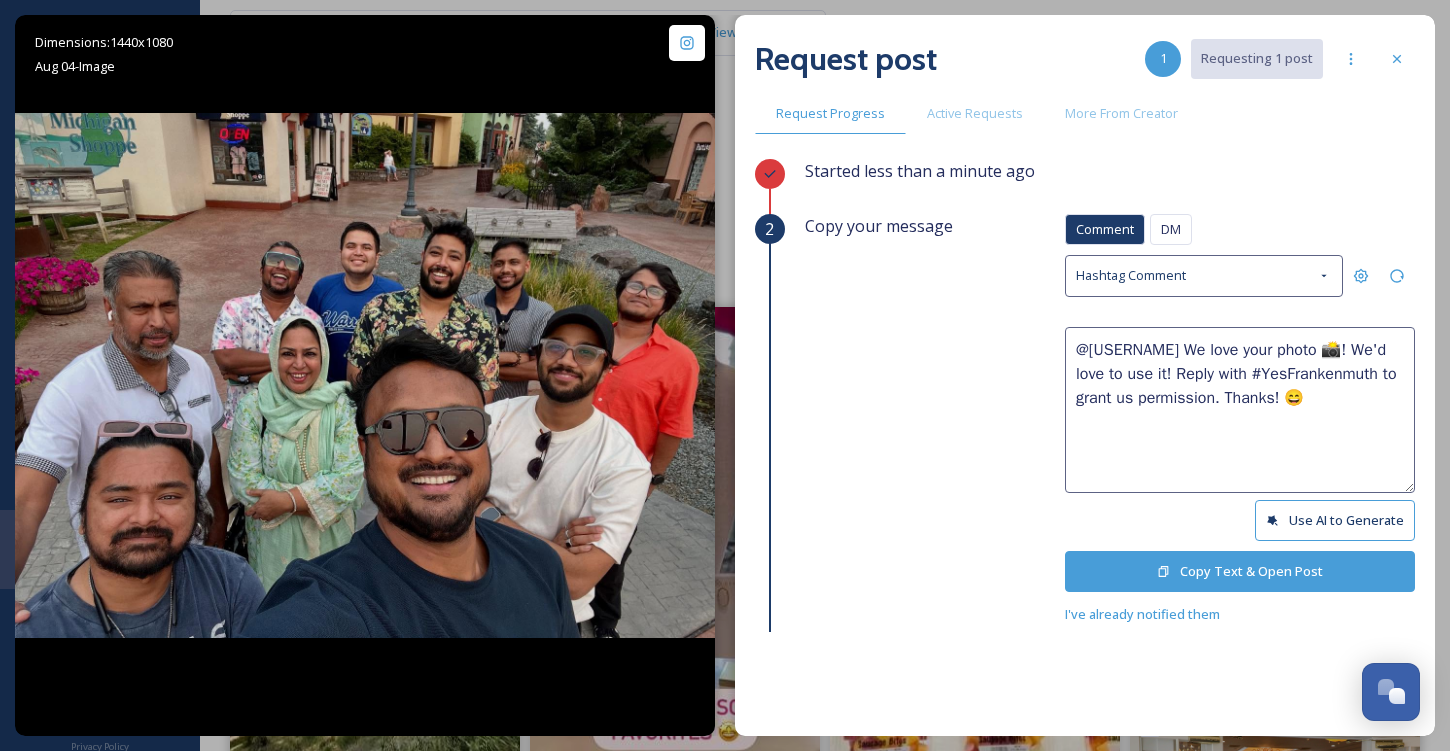 click on "Copy Text & Open Post" at bounding box center [1240, 571] 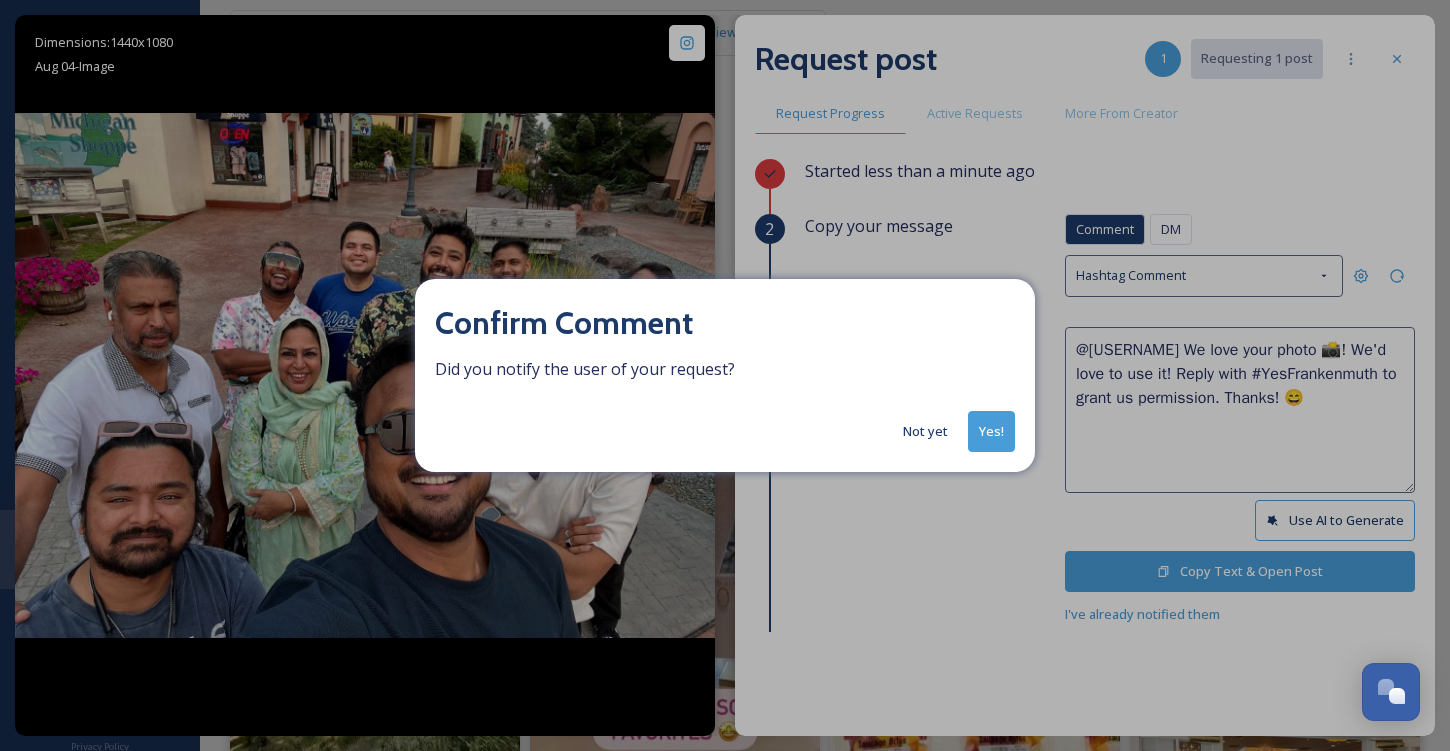 click on "Not yet" at bounding box center (925, 431) 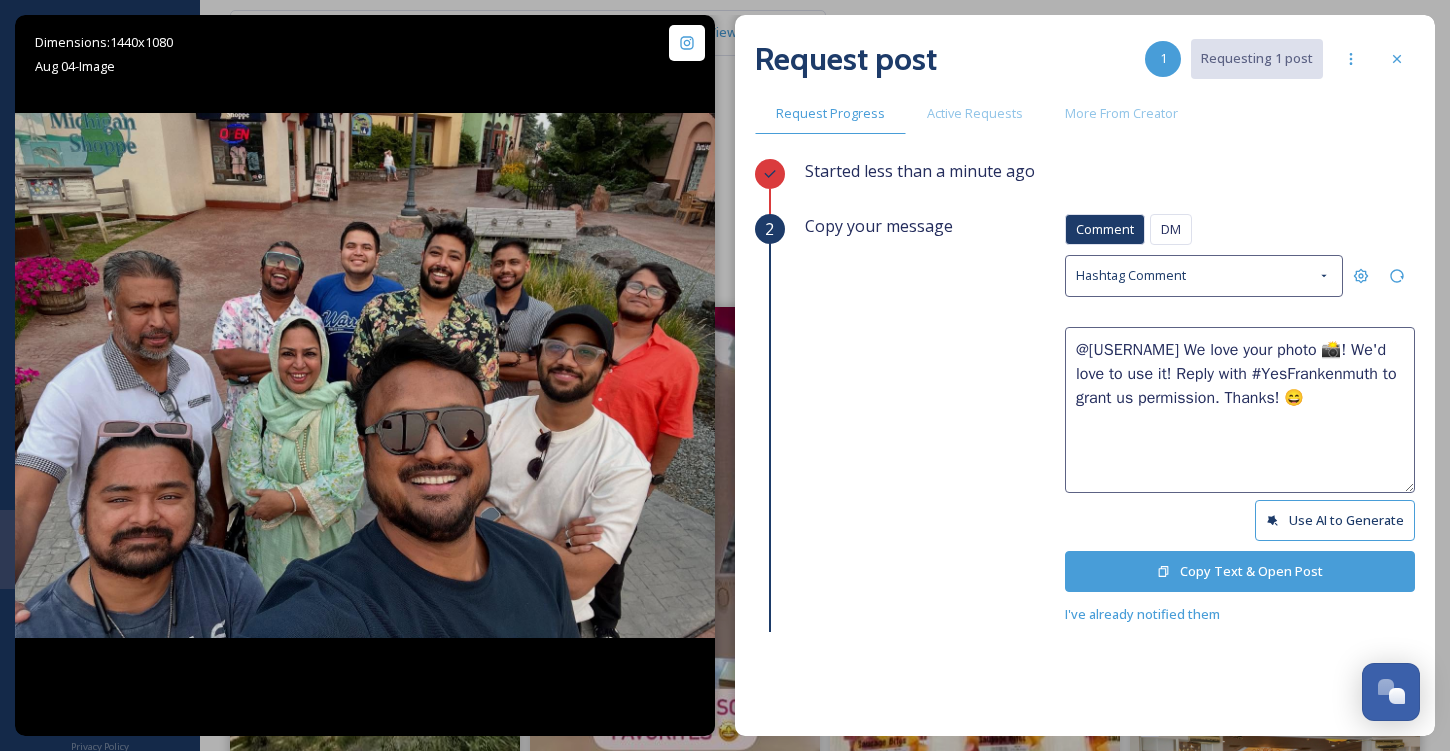 click 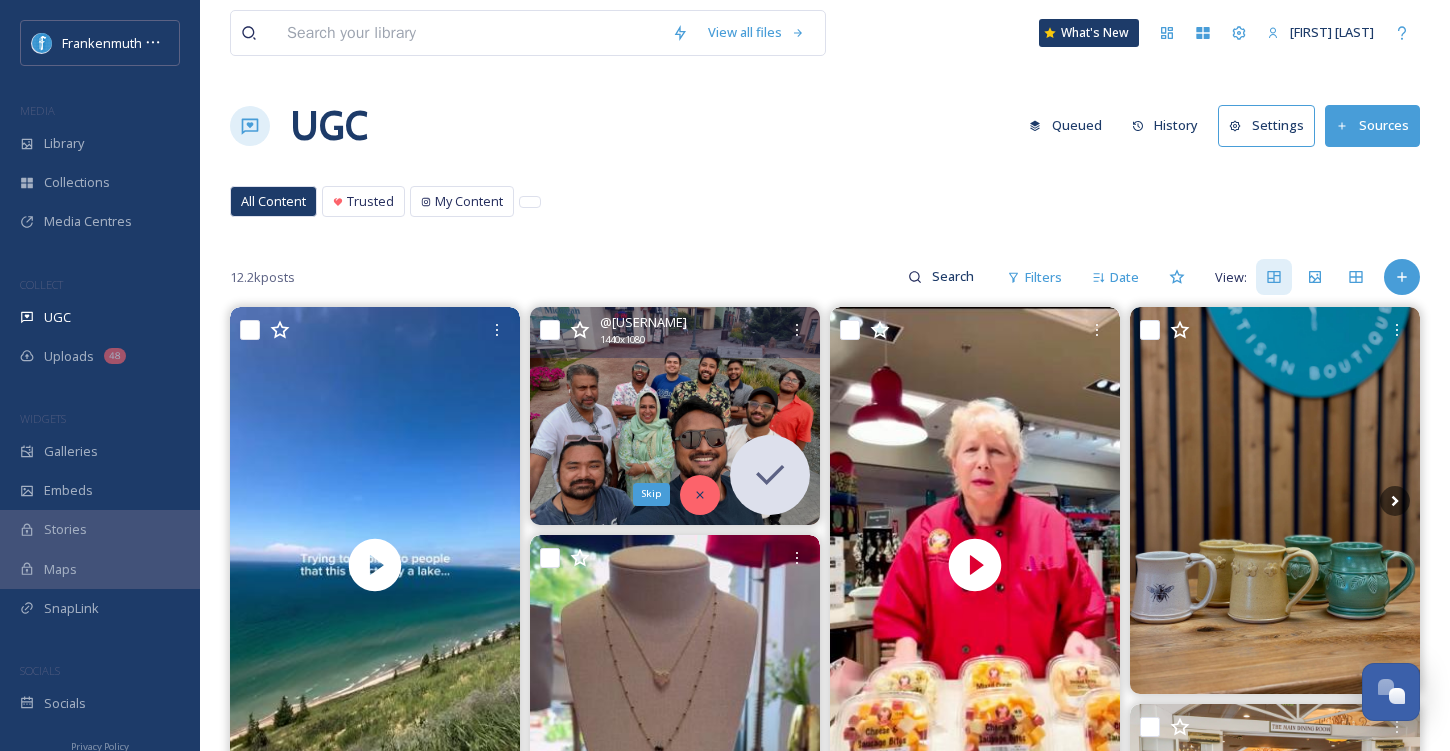 click 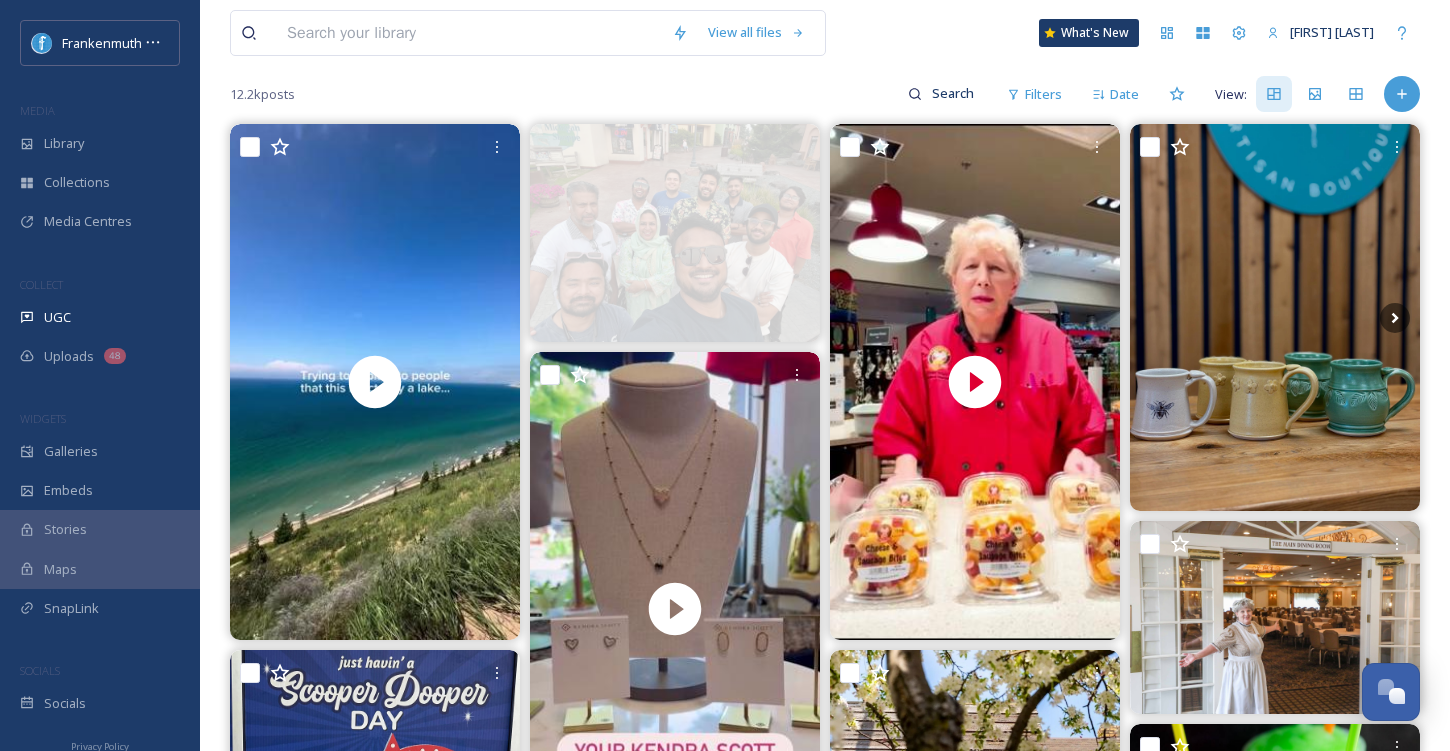 scroll, scrollTop: 186, scrollLeft: 0, axis: vertical 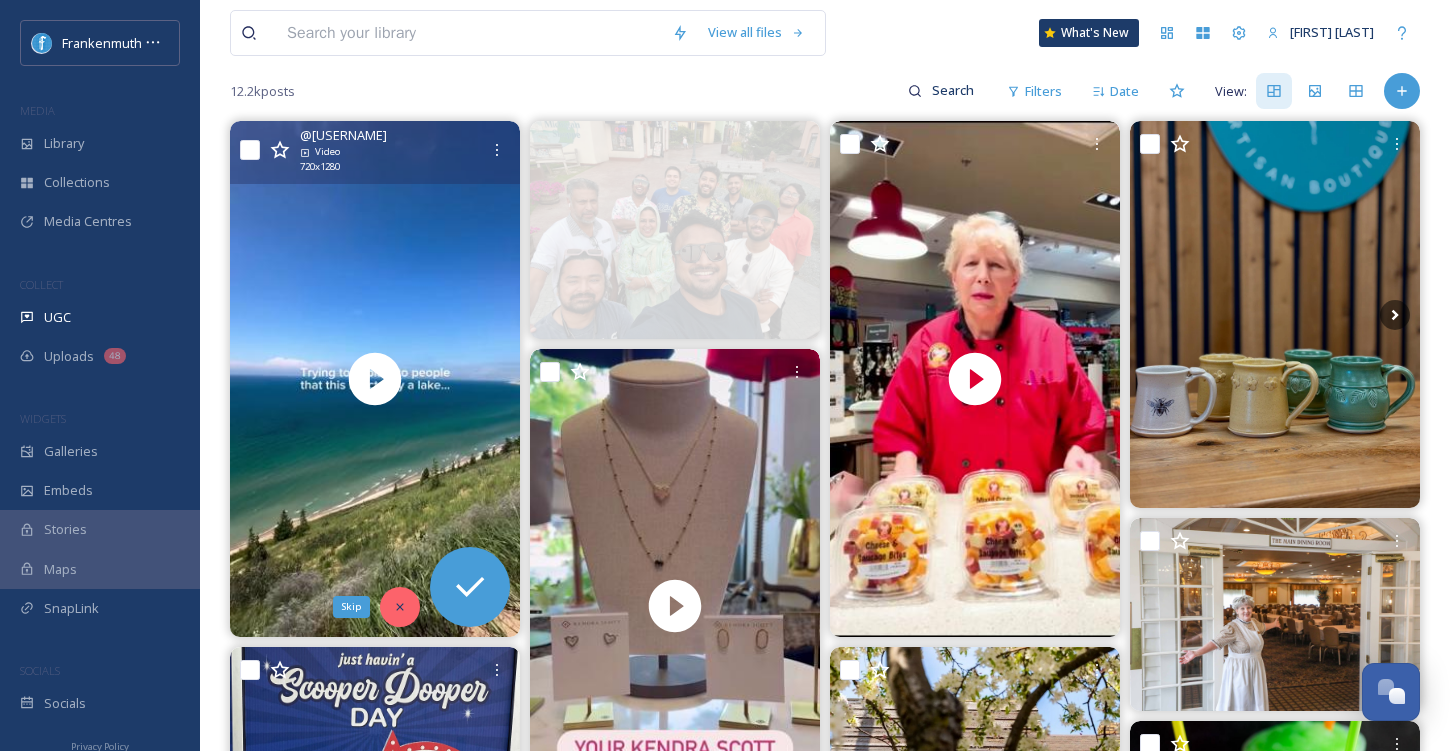 click on "Skip" at bounding box center (400, 607) 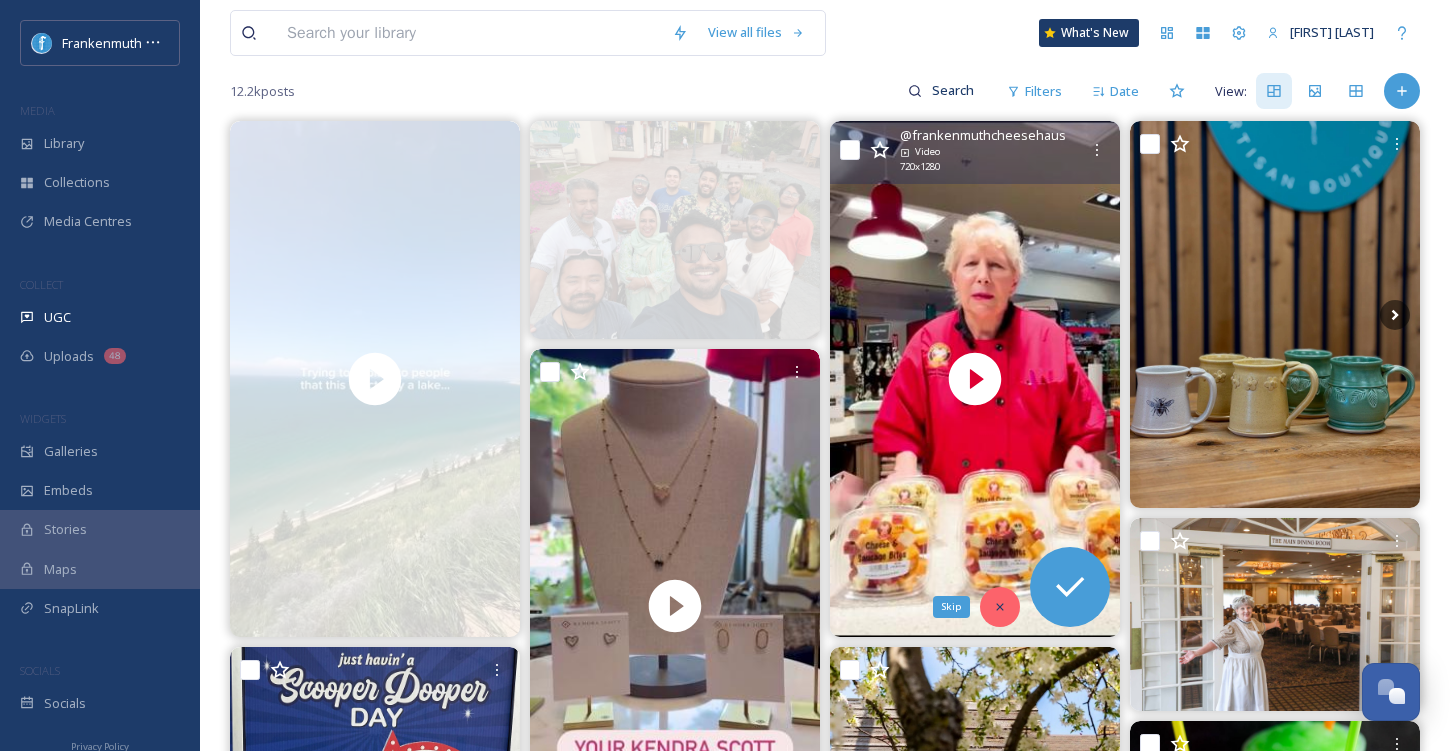 click on "Skip" at bounding box center [1000, 607] 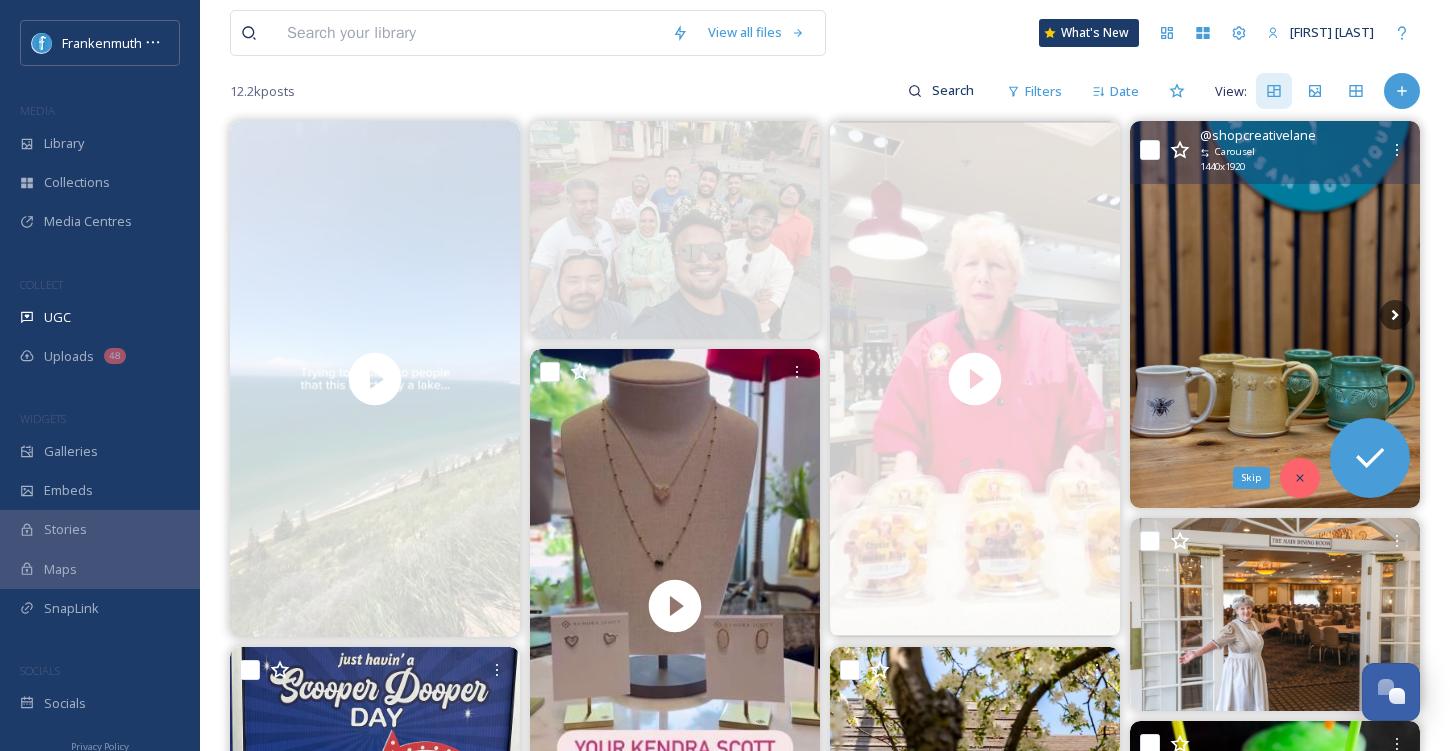 click 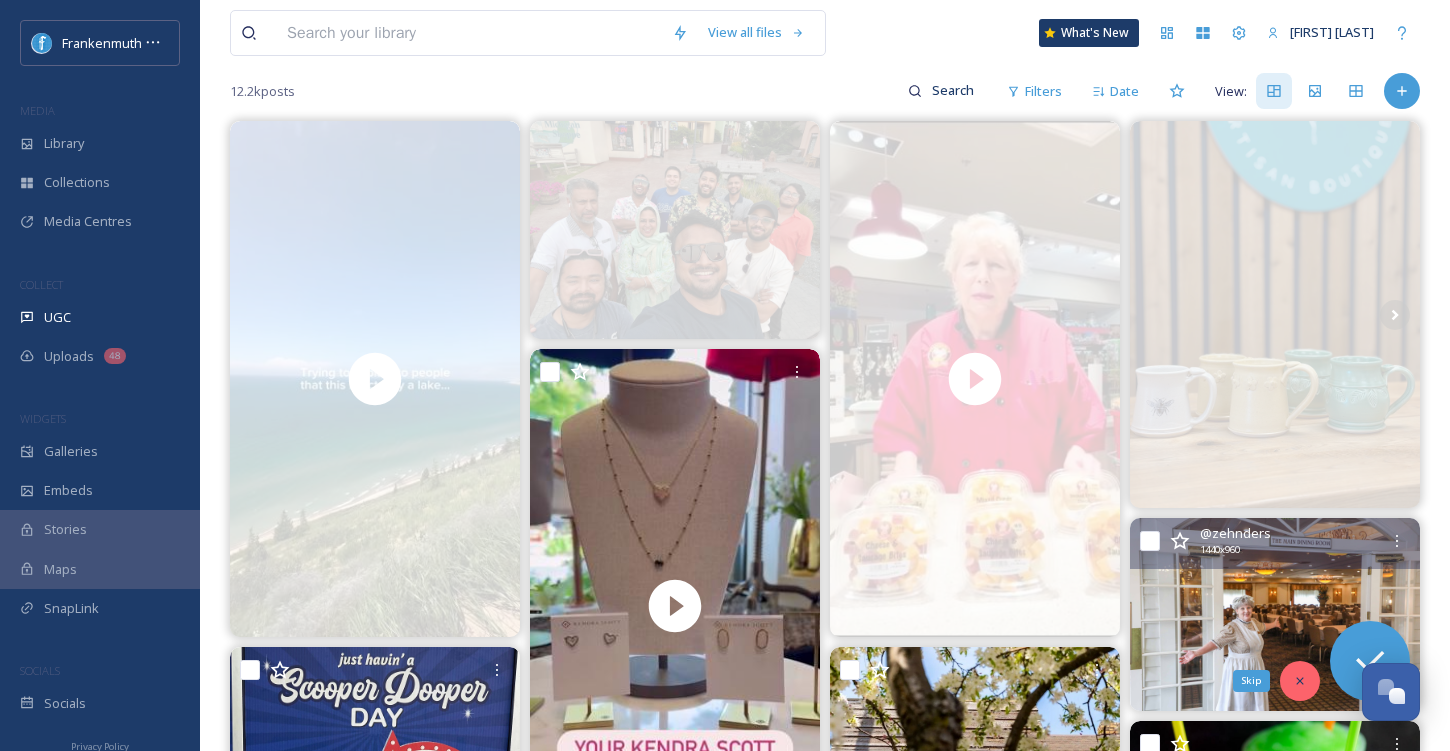 click 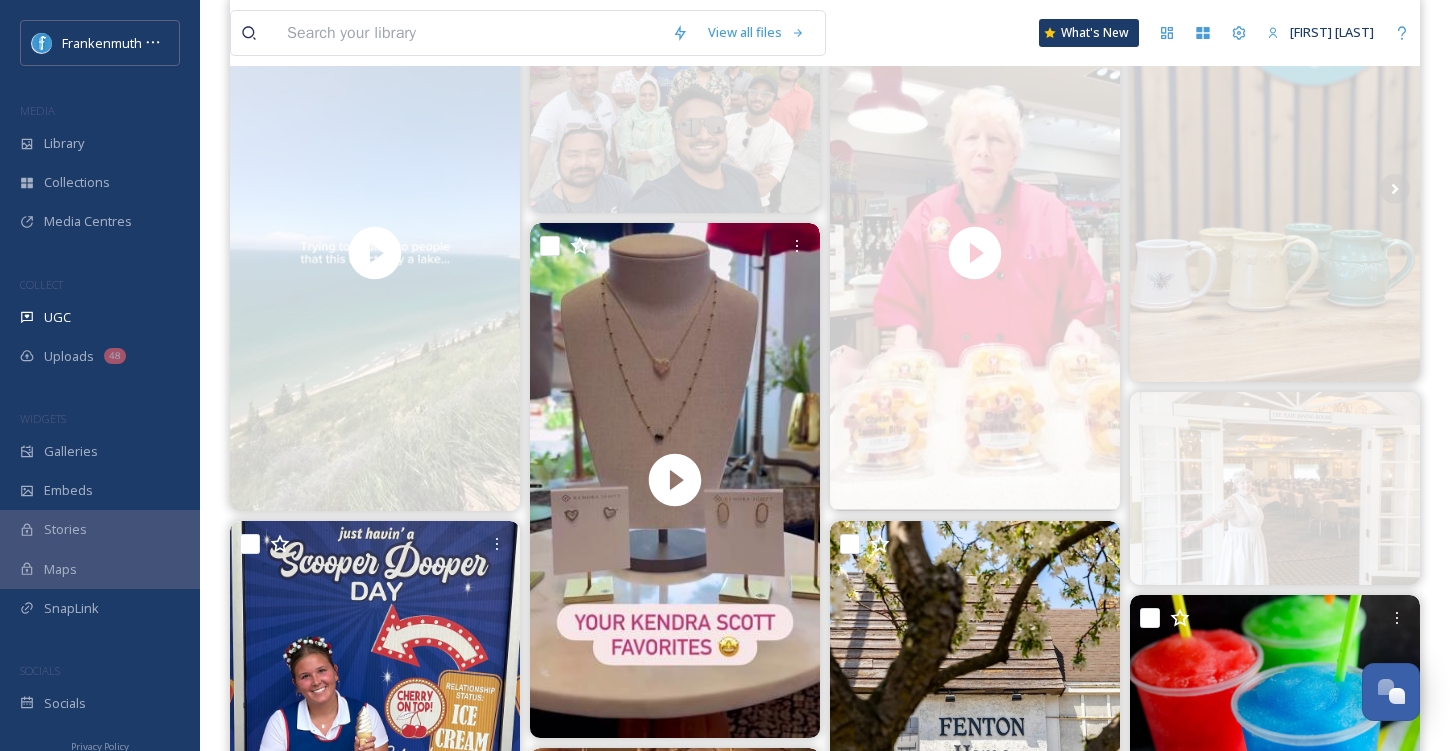 scroll, scrollTop: 313, scrollLeft: 0, axis: vertical 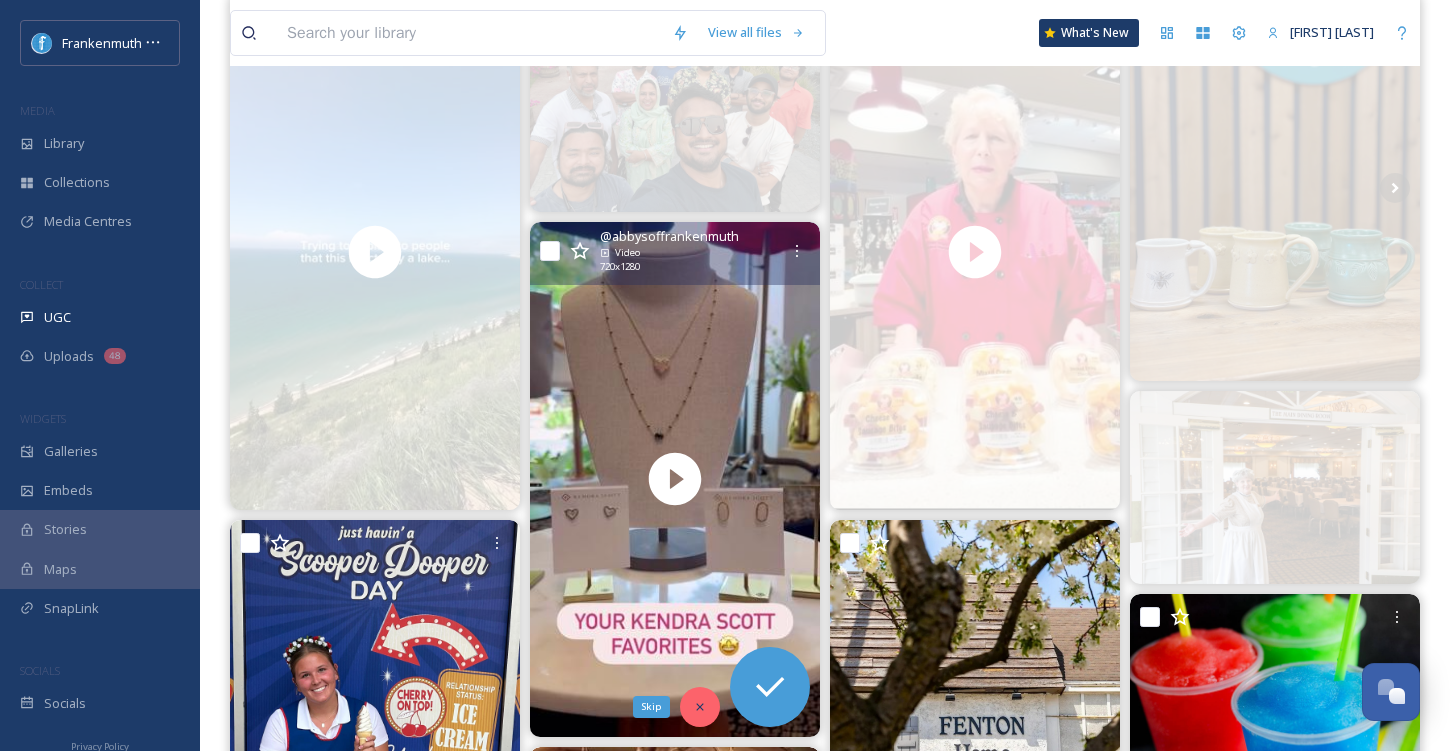 click on "Skip" at bounding box center [700, 707] 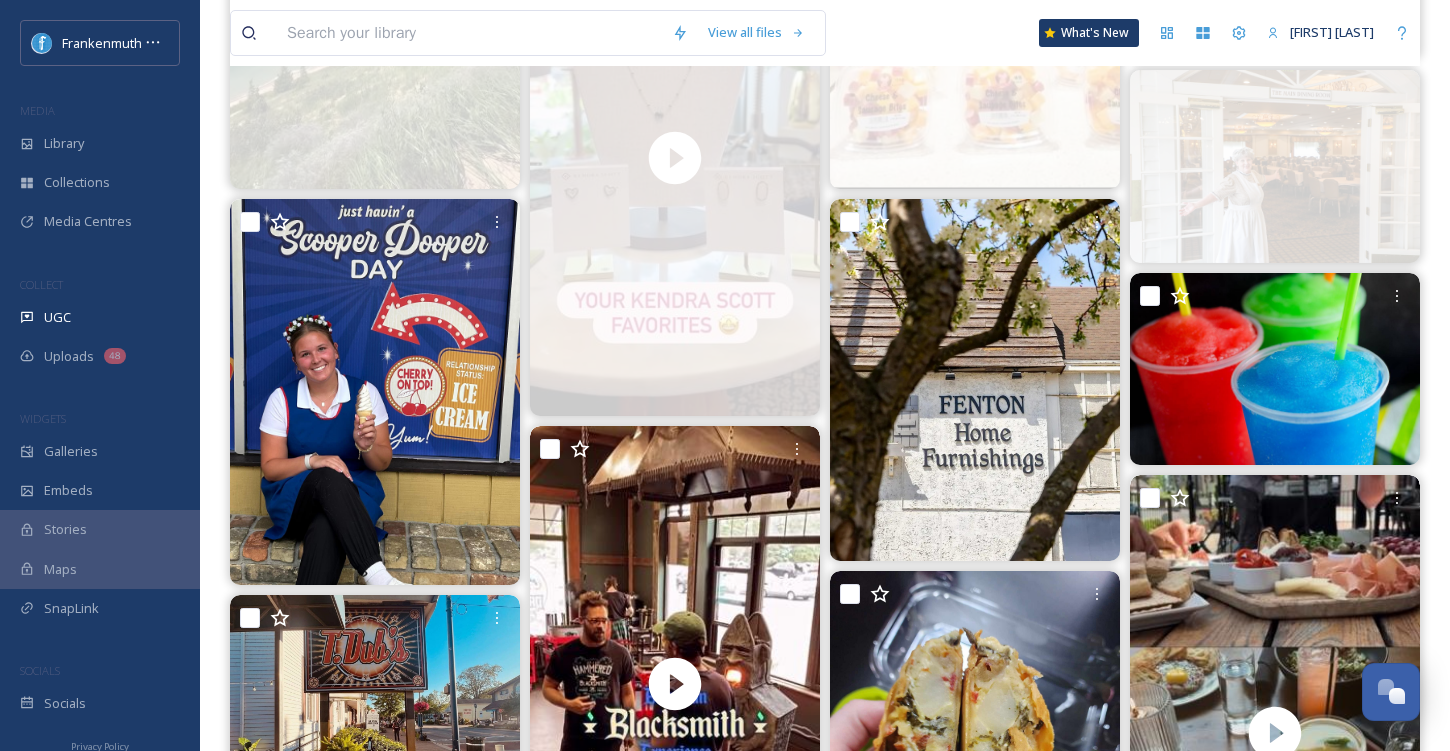 scroll, scrollTop: 642, scrollLeft: 0, axis: vertical 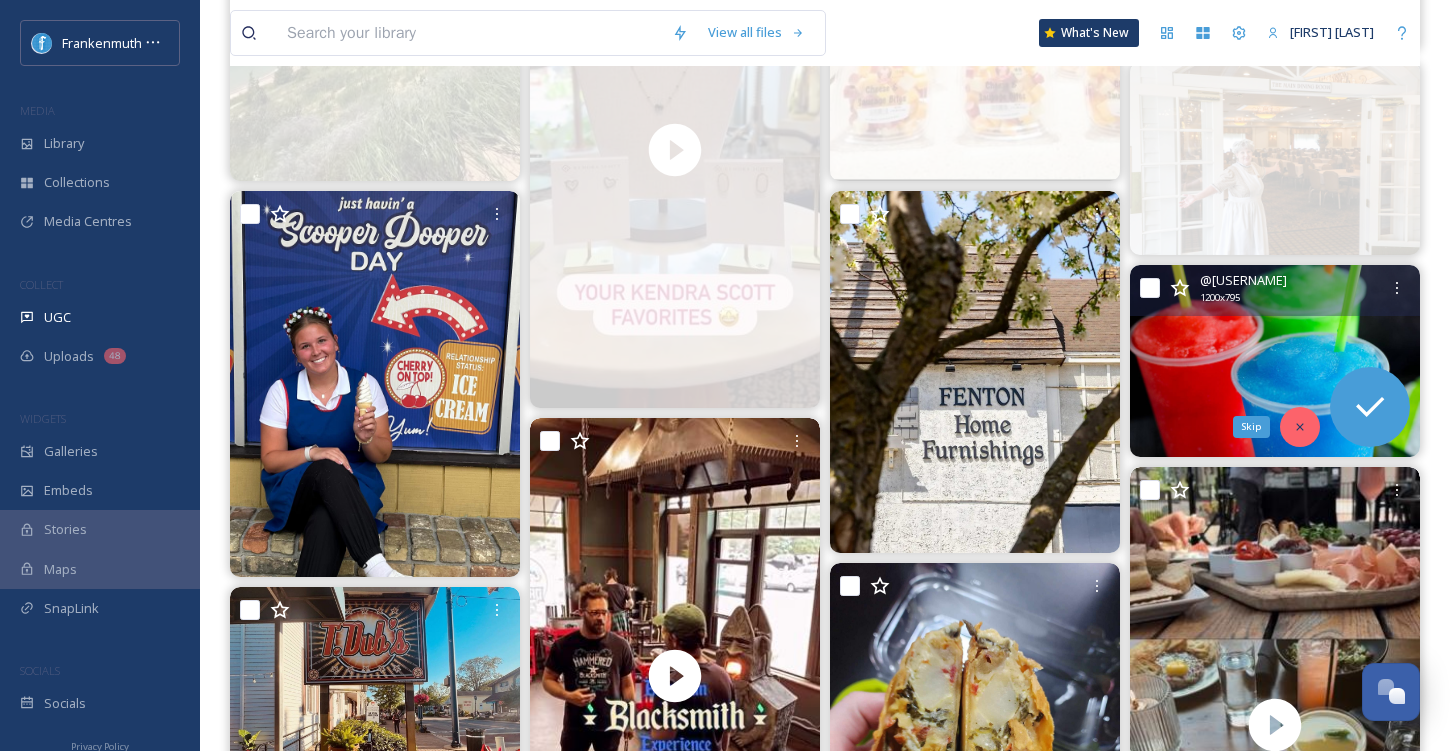 click 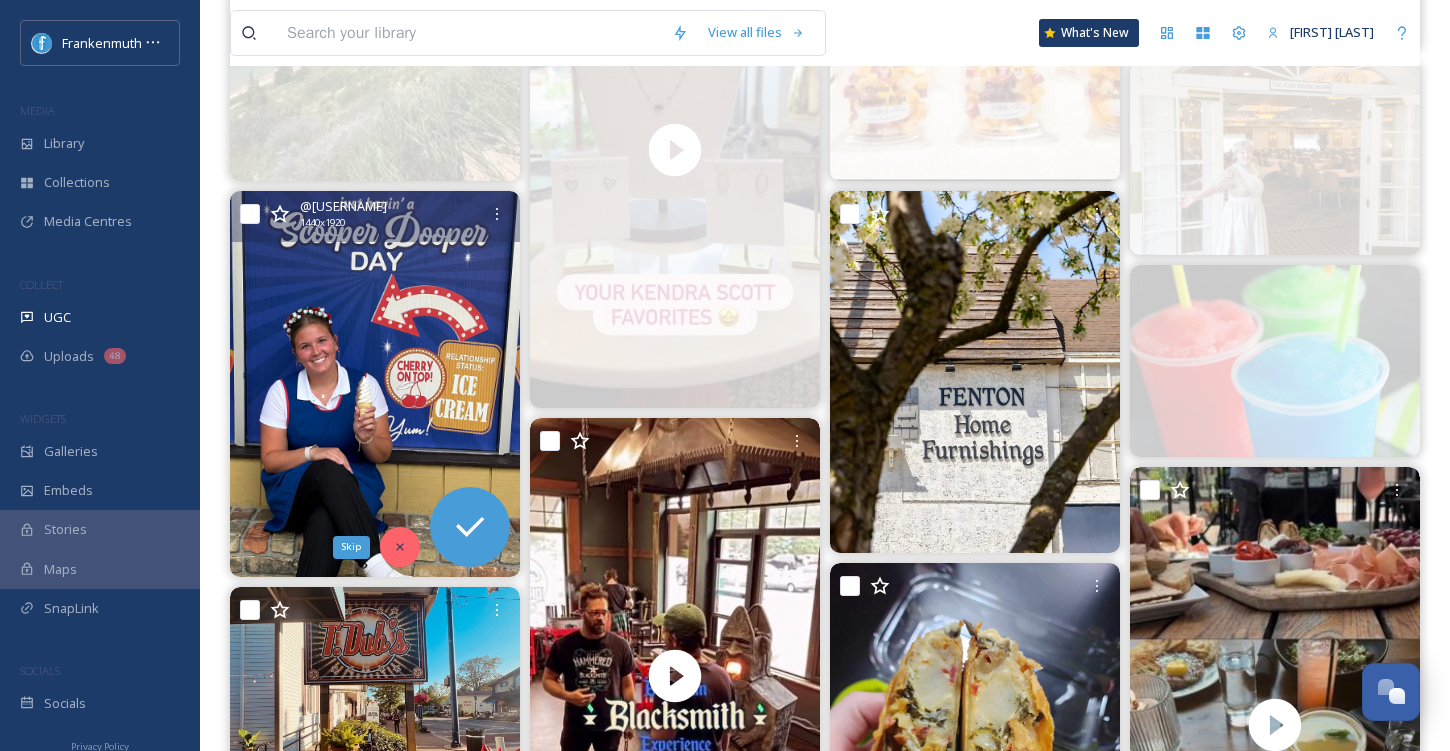 click on "Skip" at bounding box center (400, 547) 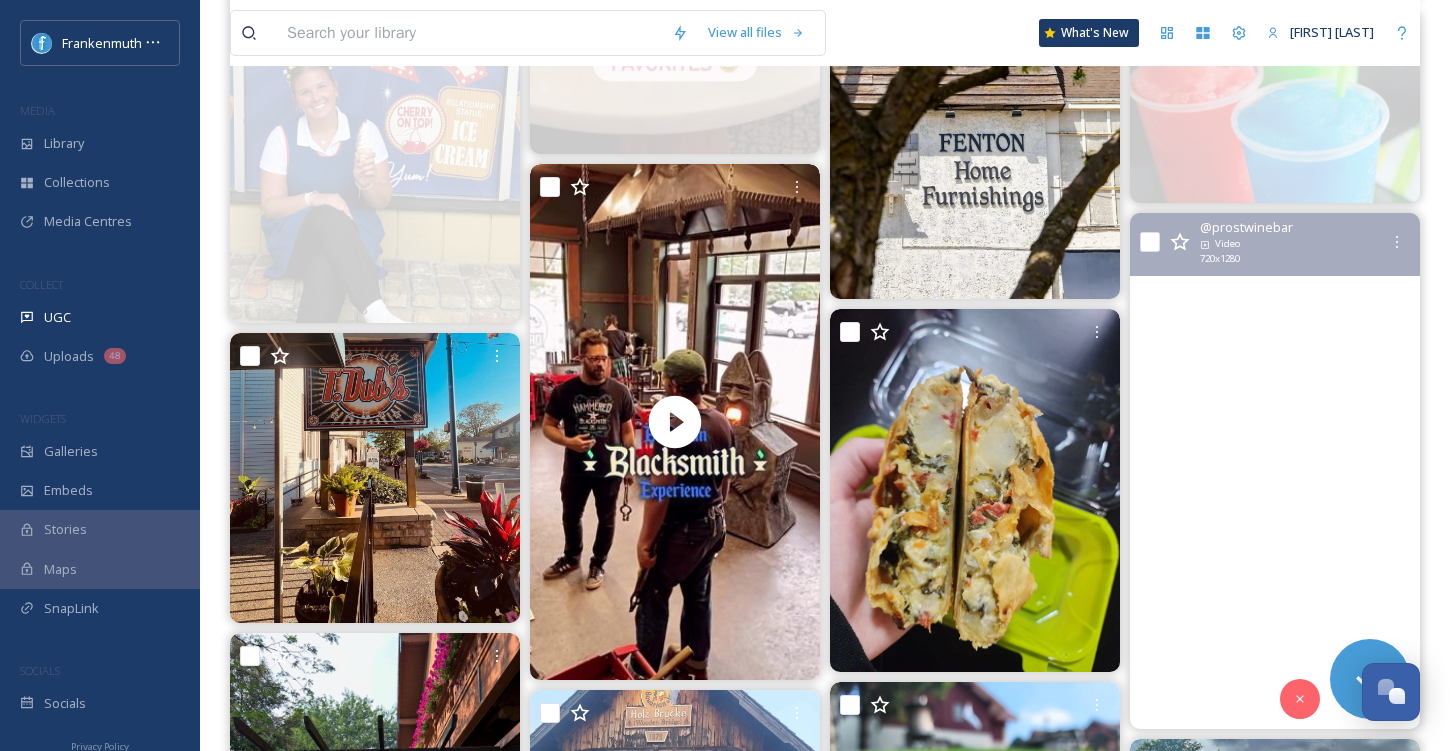 scroll, scrollTop: 906, scrollLeft: 0, axis: vertical 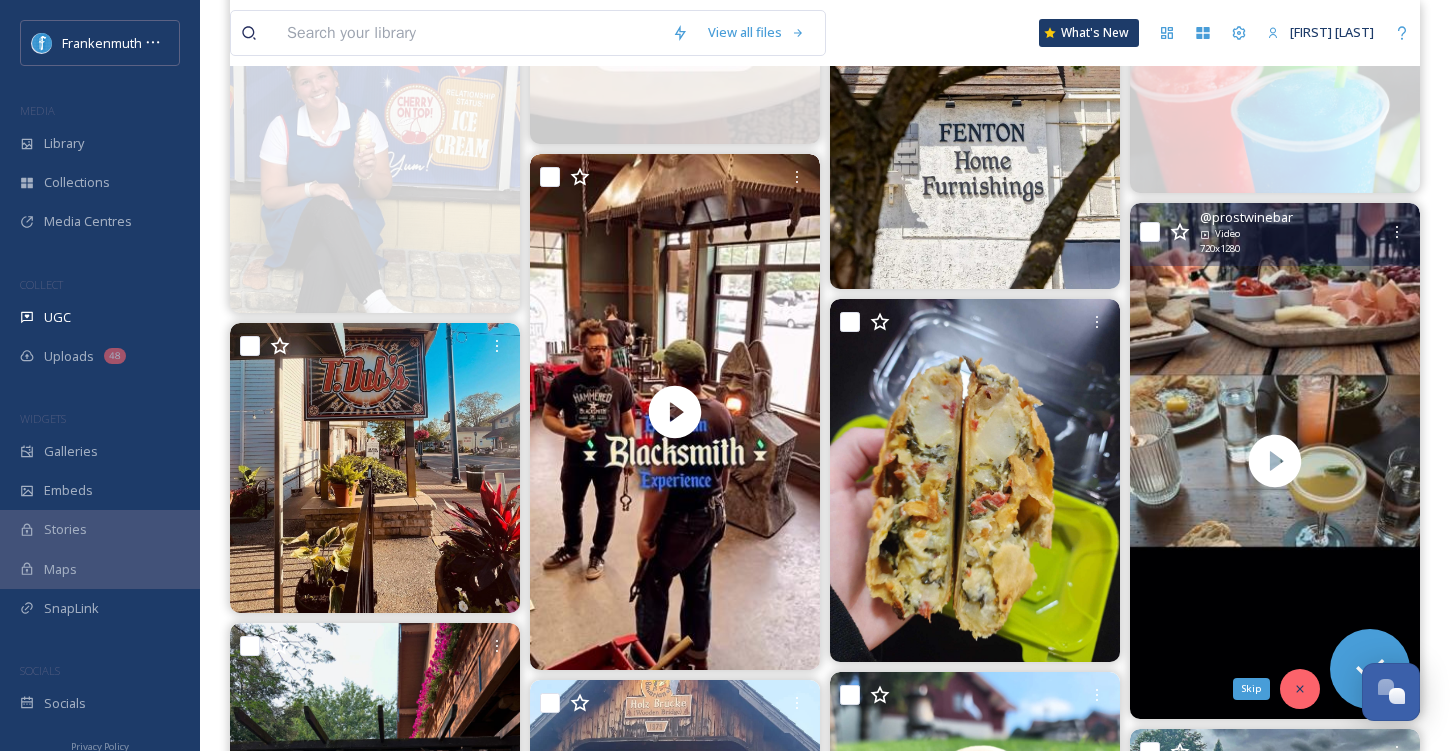 click 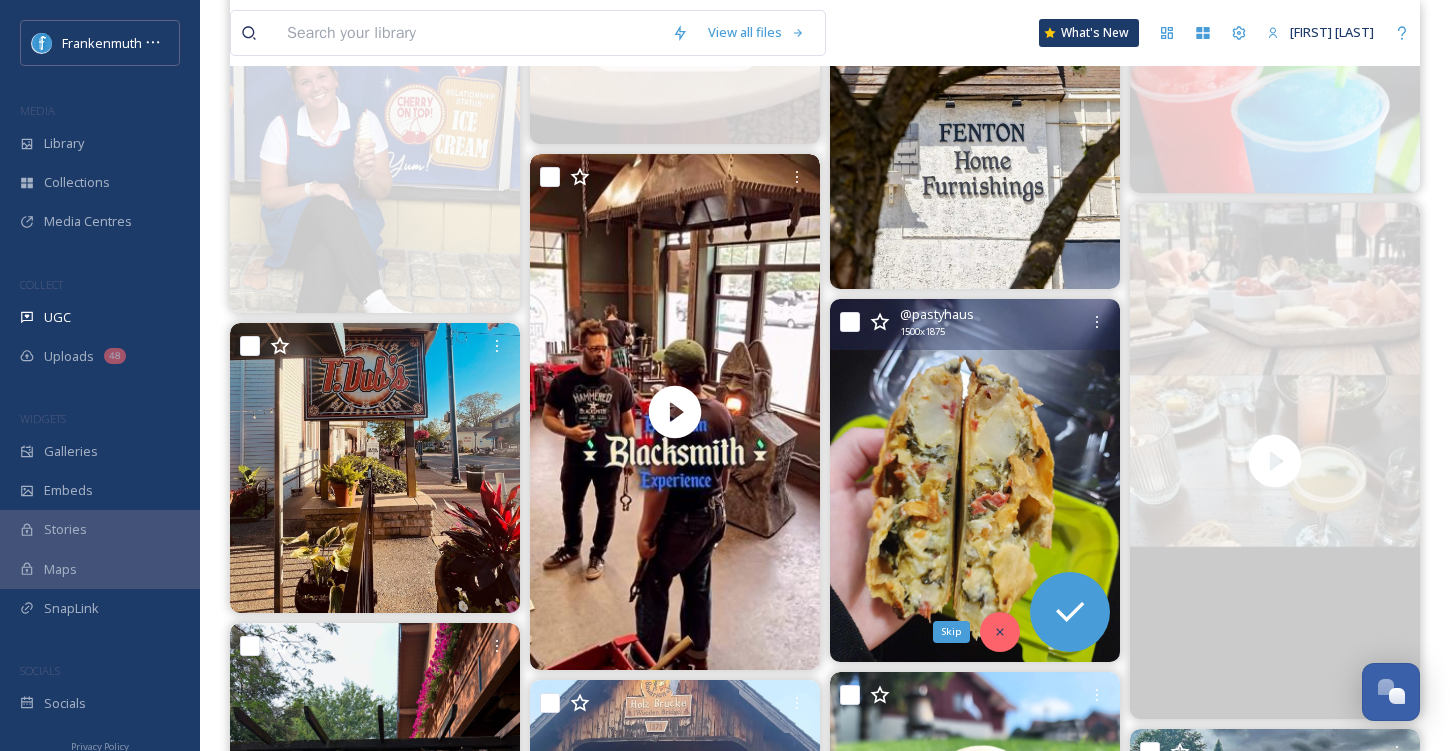click on "Skip" at bounding box center [1000, 632] 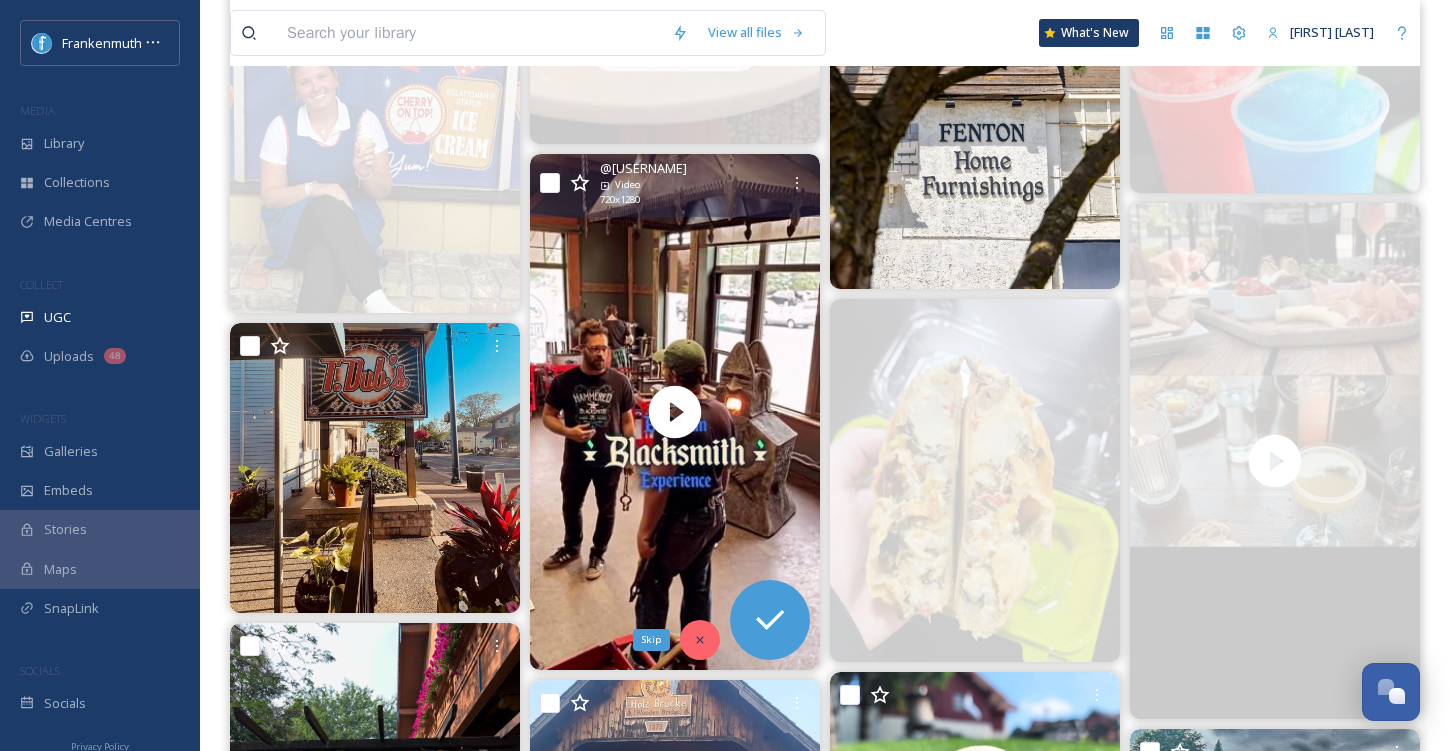 click 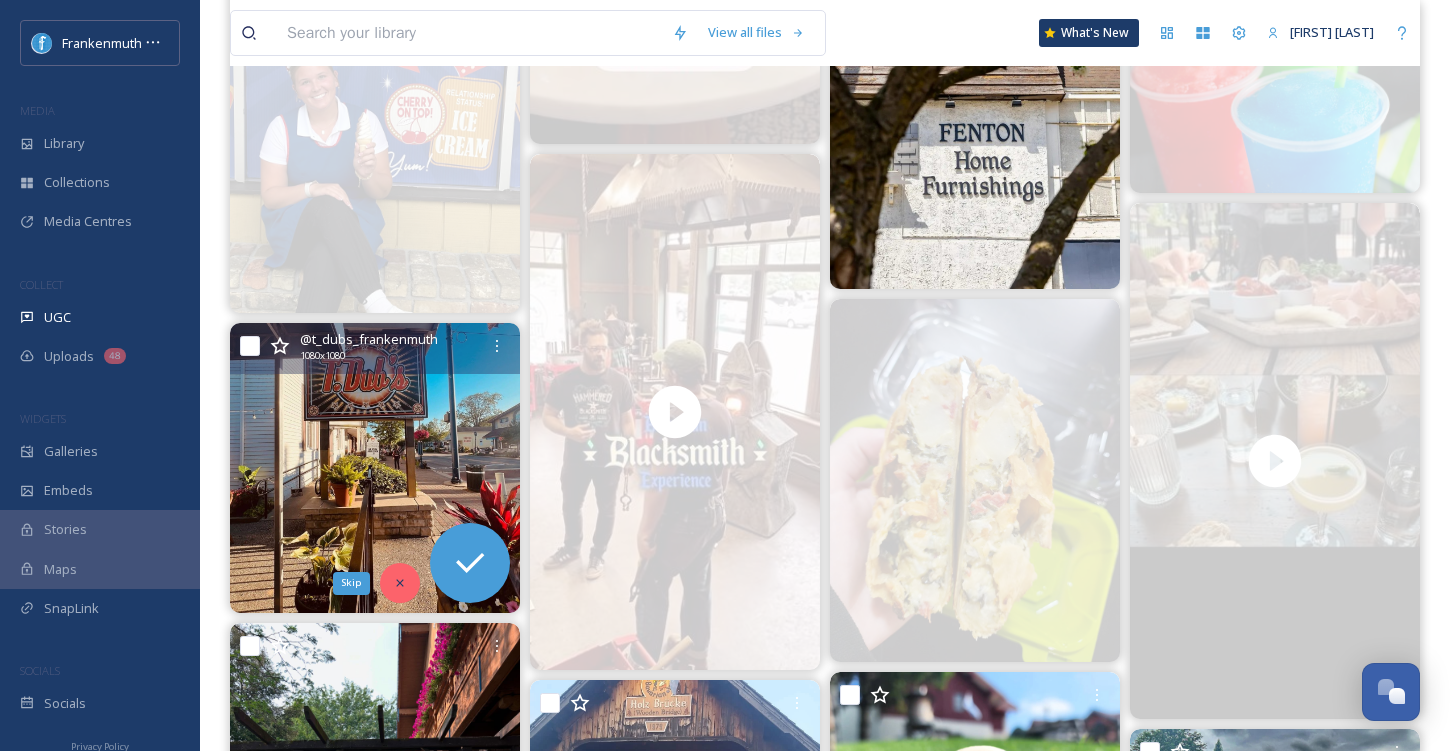 click on "Skip" at bounding box center (400, 583) 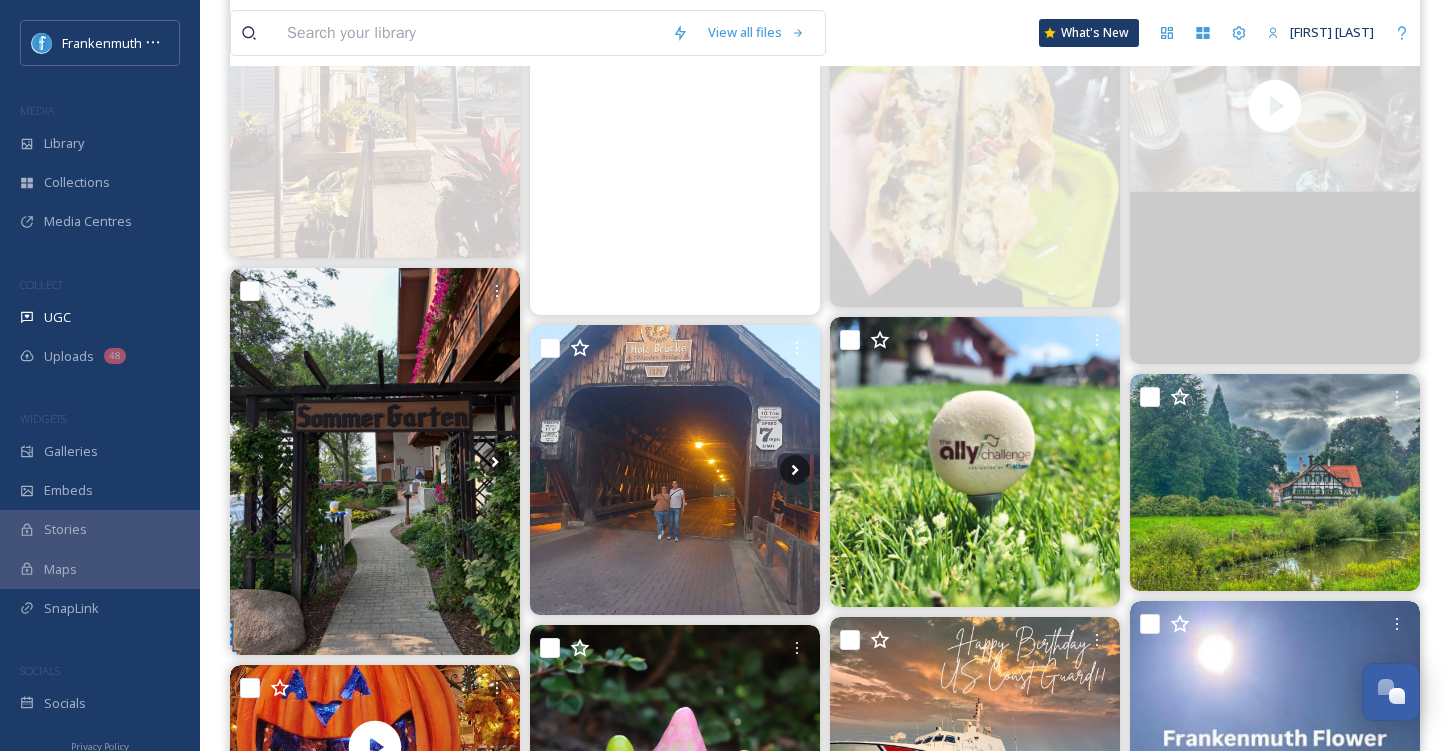 scroll, scrollTop: 1274, scrollLeft: 0, axis: vertical 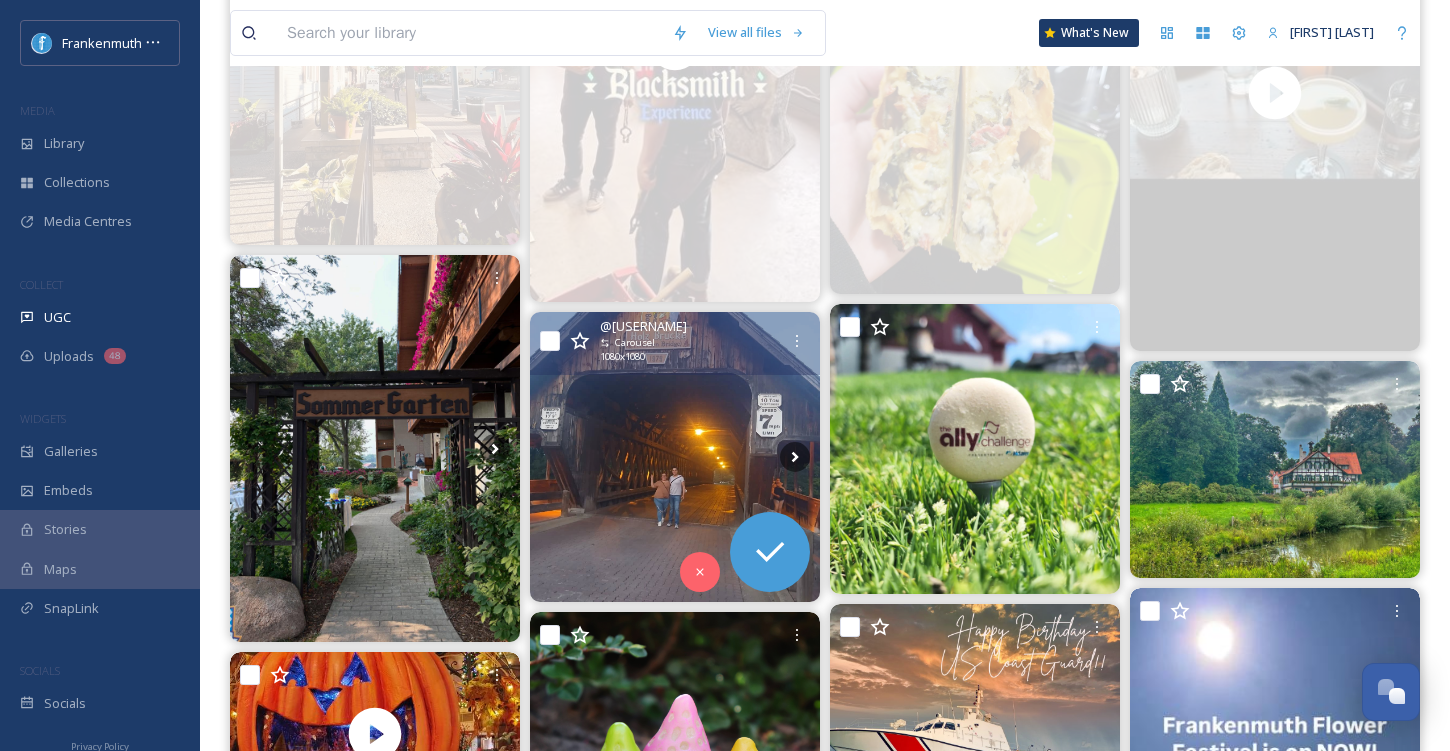 click at bounding box center (675, 457) 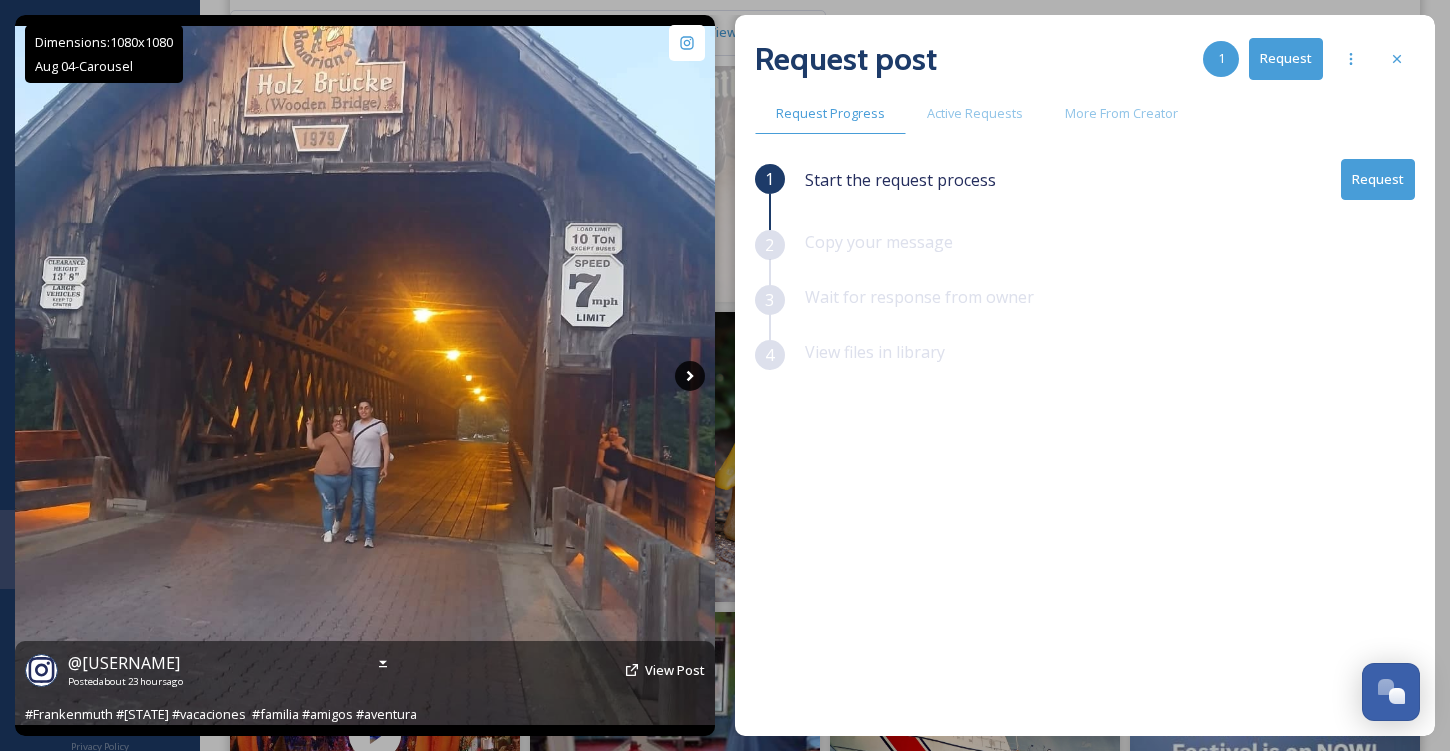 click 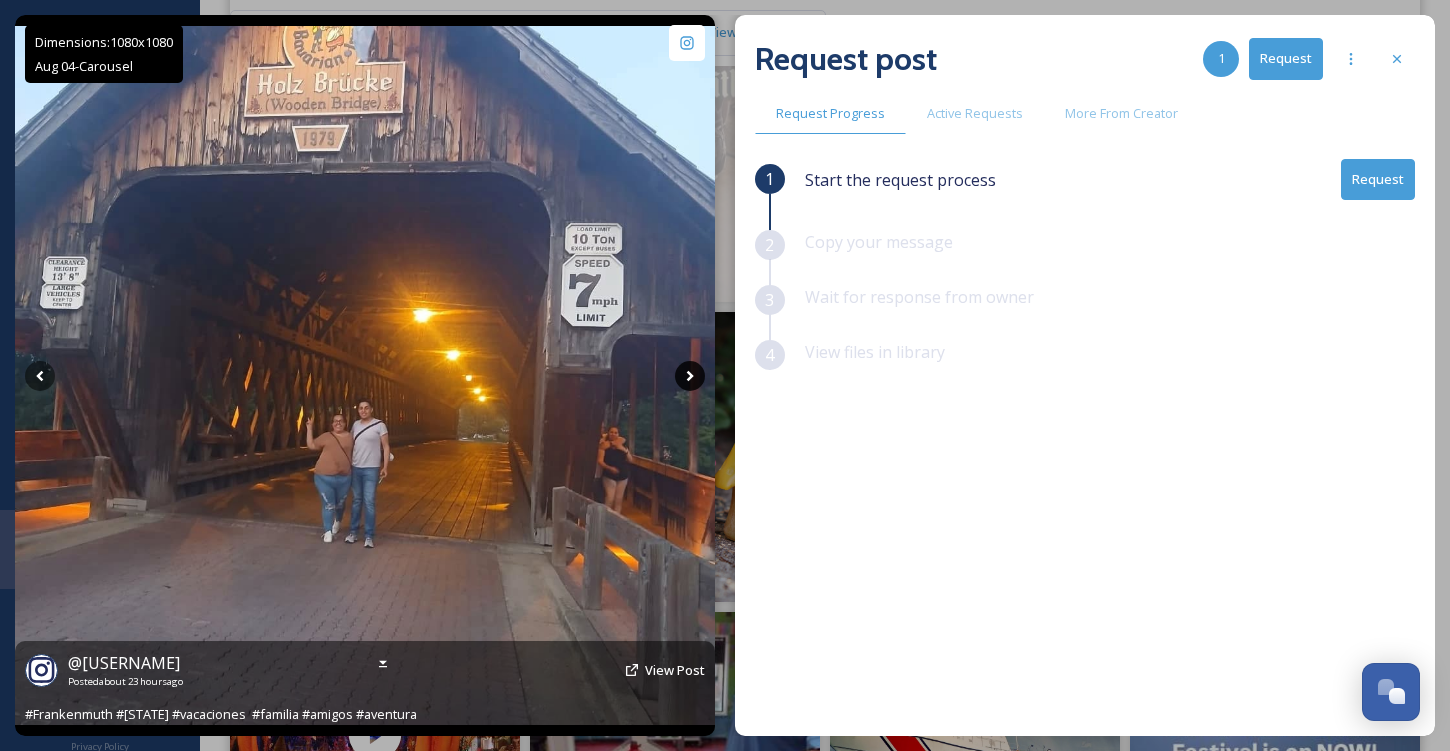 click 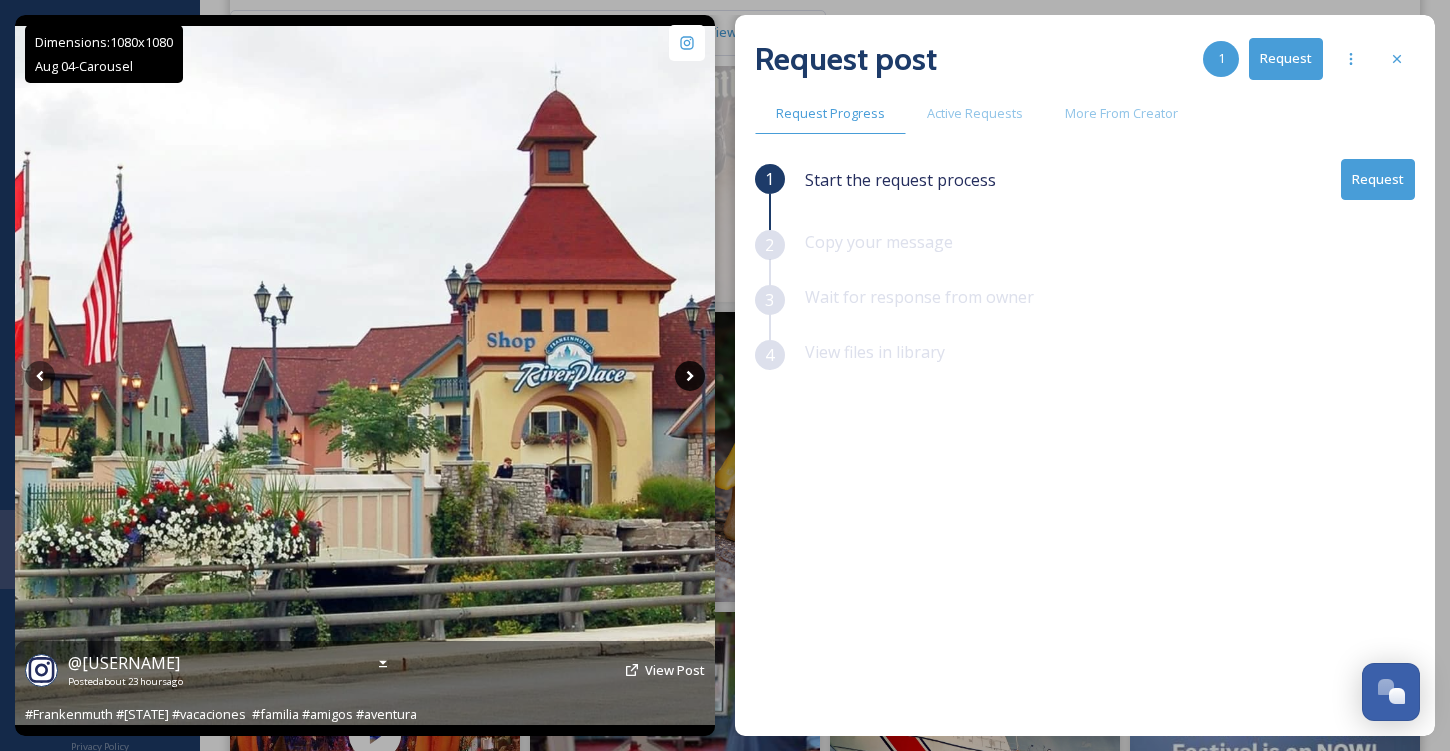 click 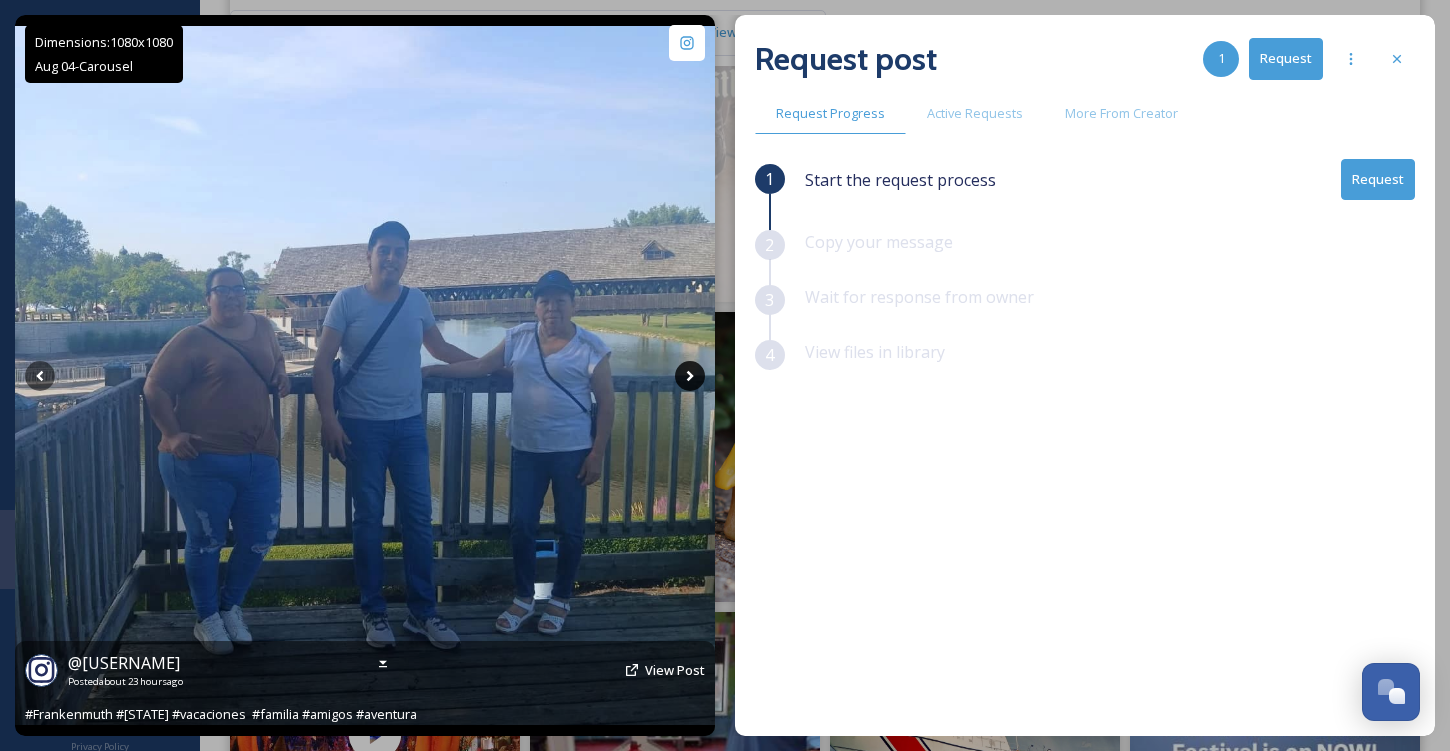 click 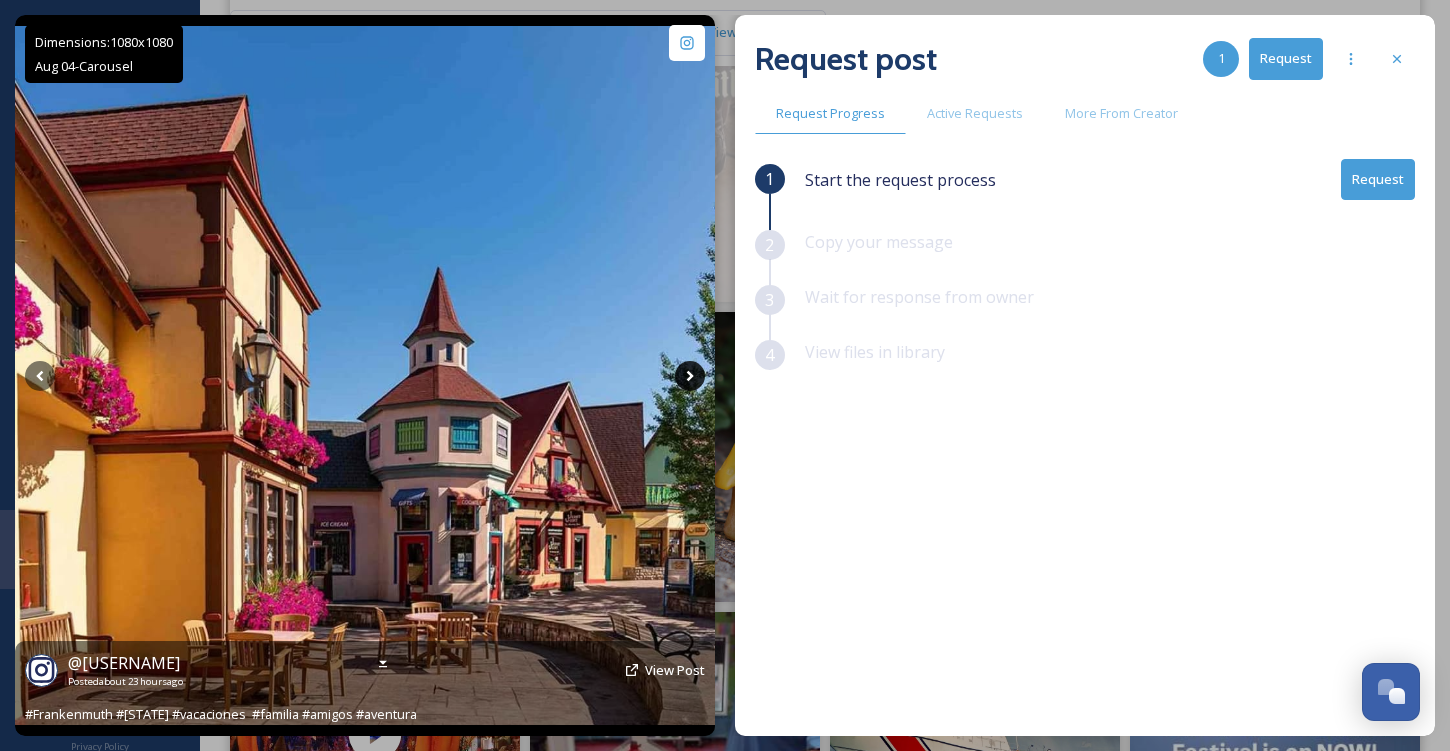 click 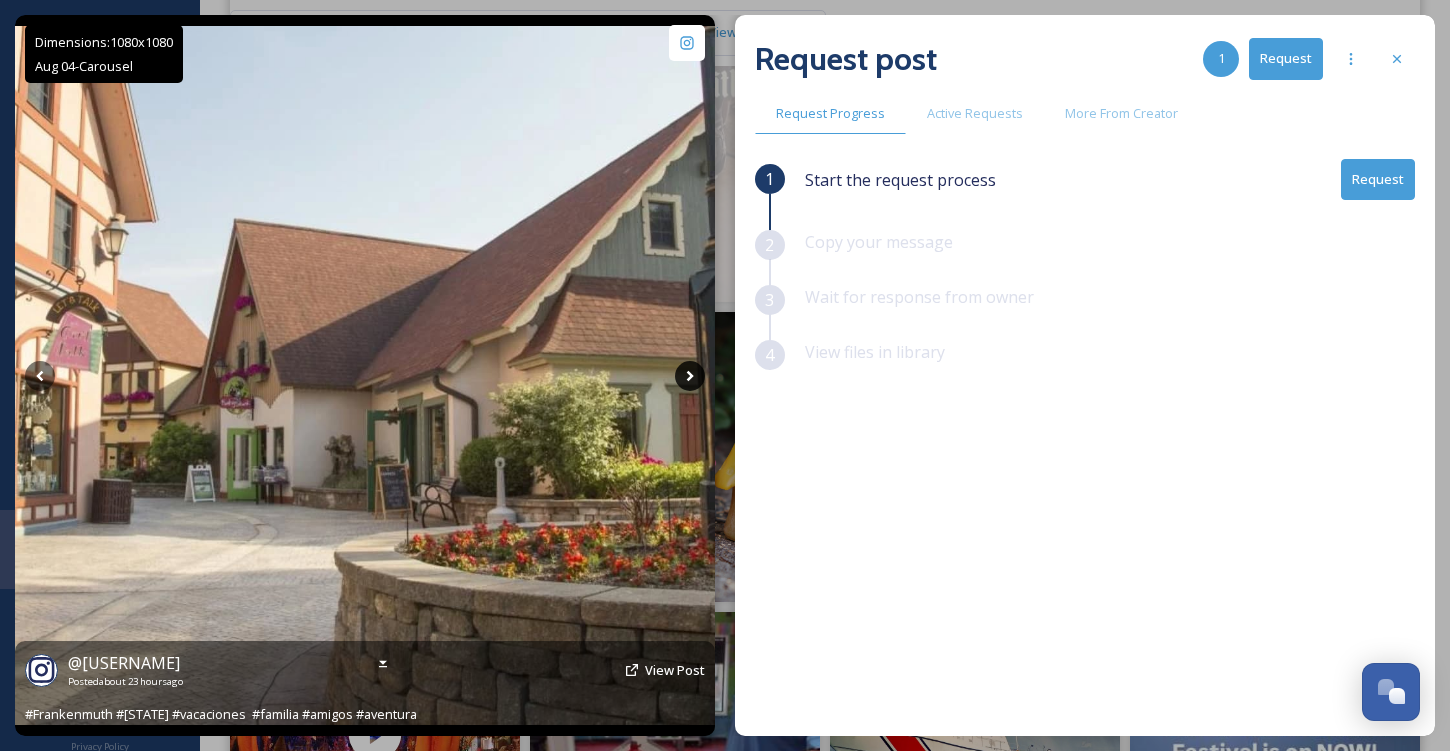 click 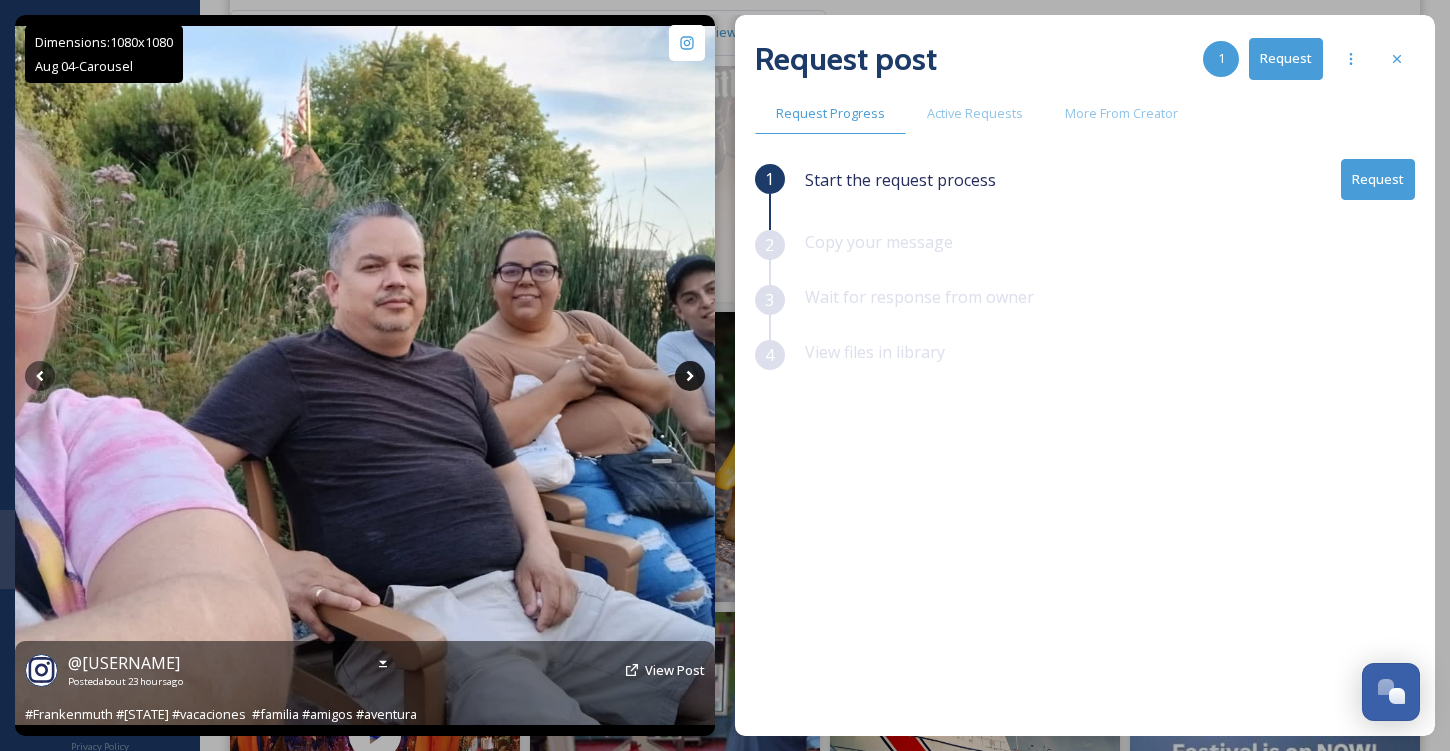 click 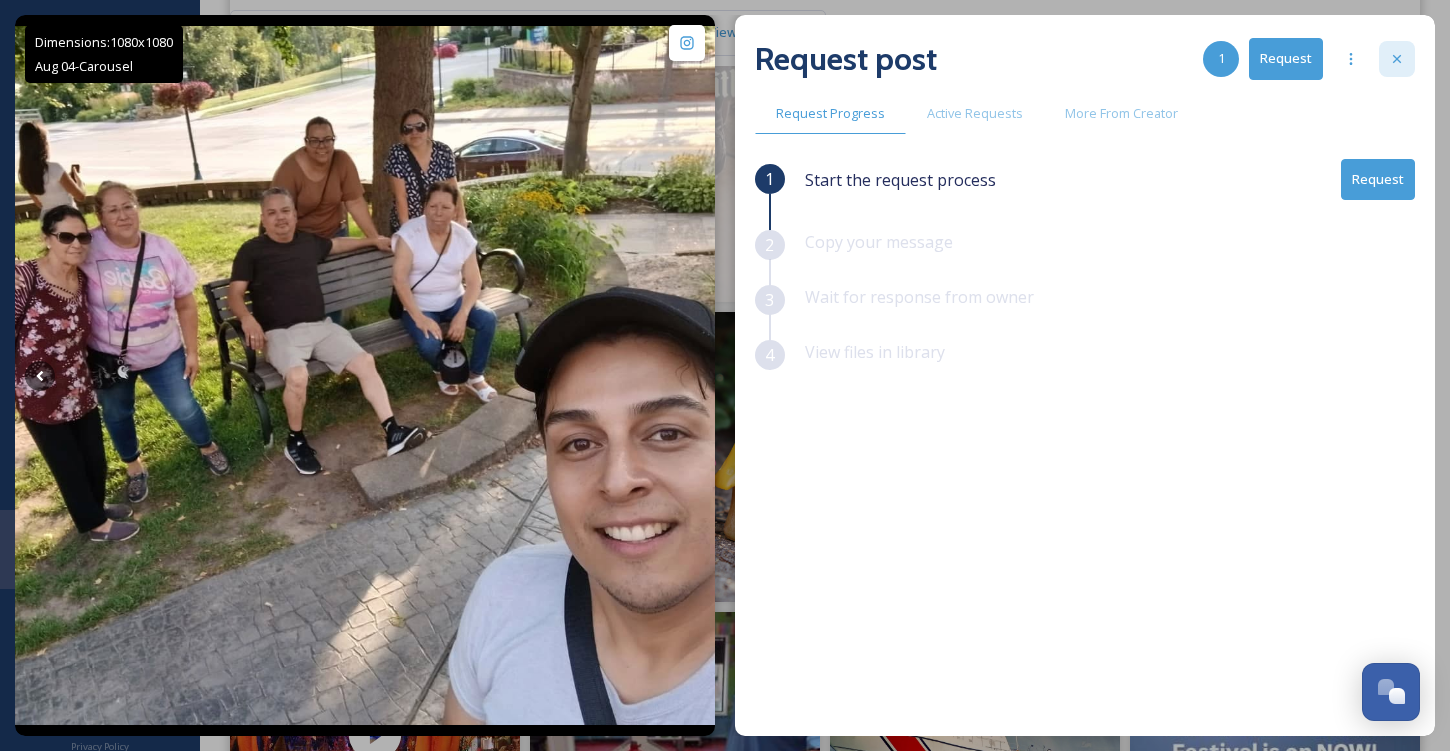 click 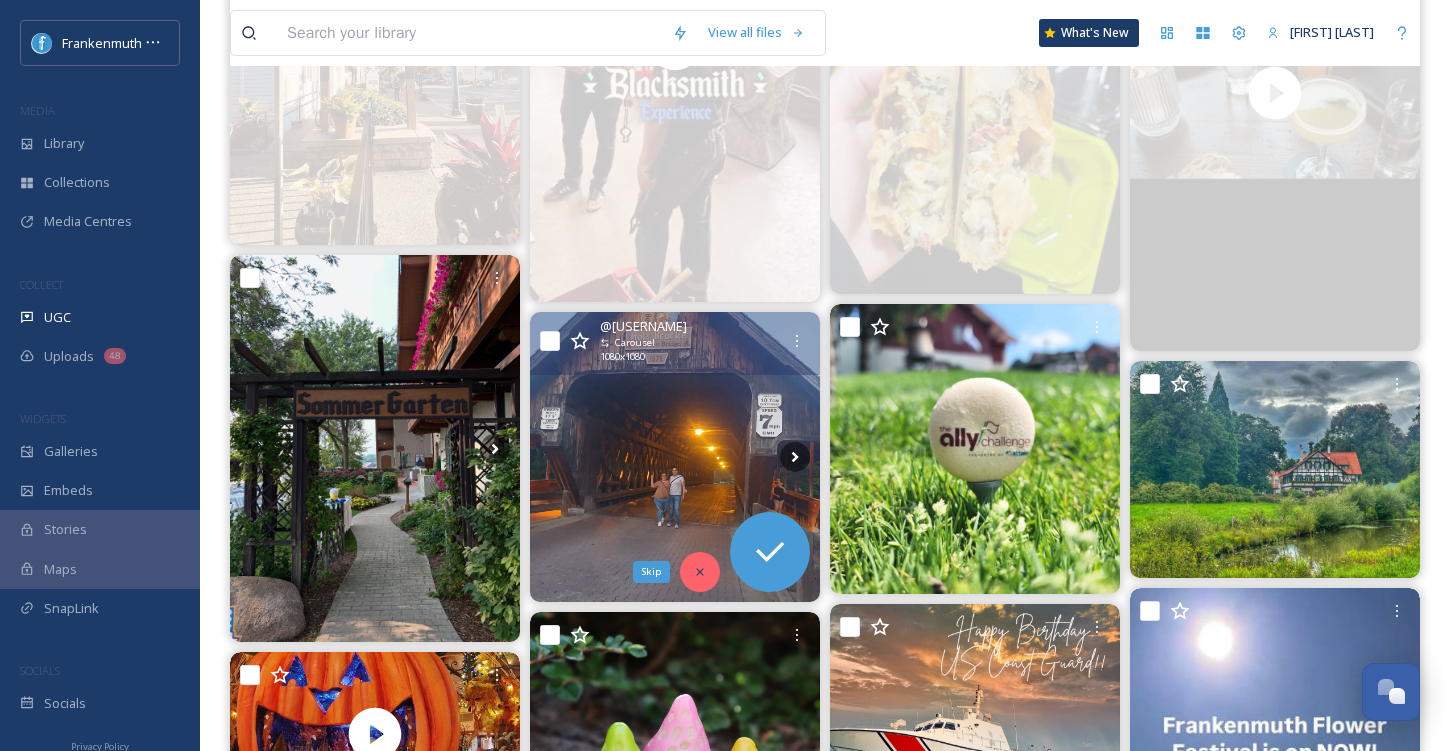 click 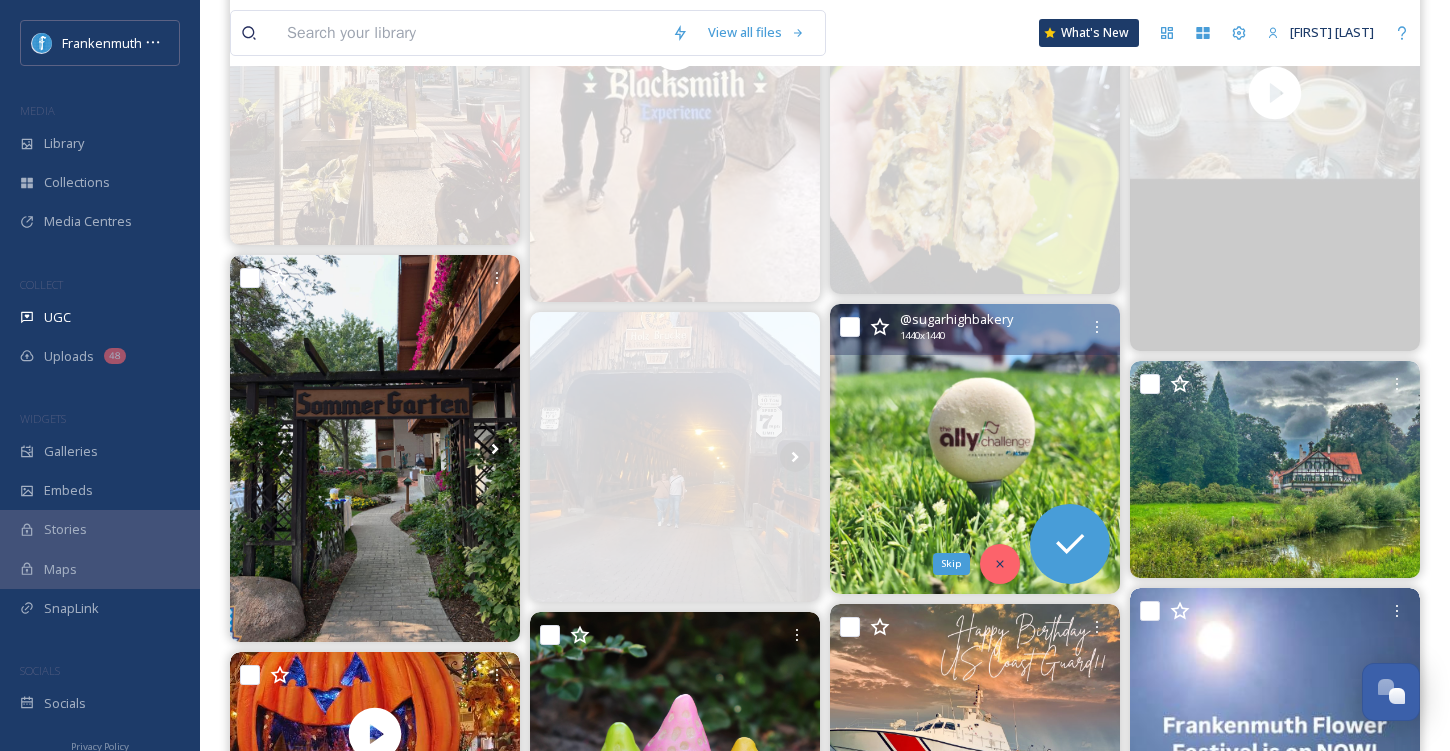 click on "Skip" at bounding box center [1000, 564] 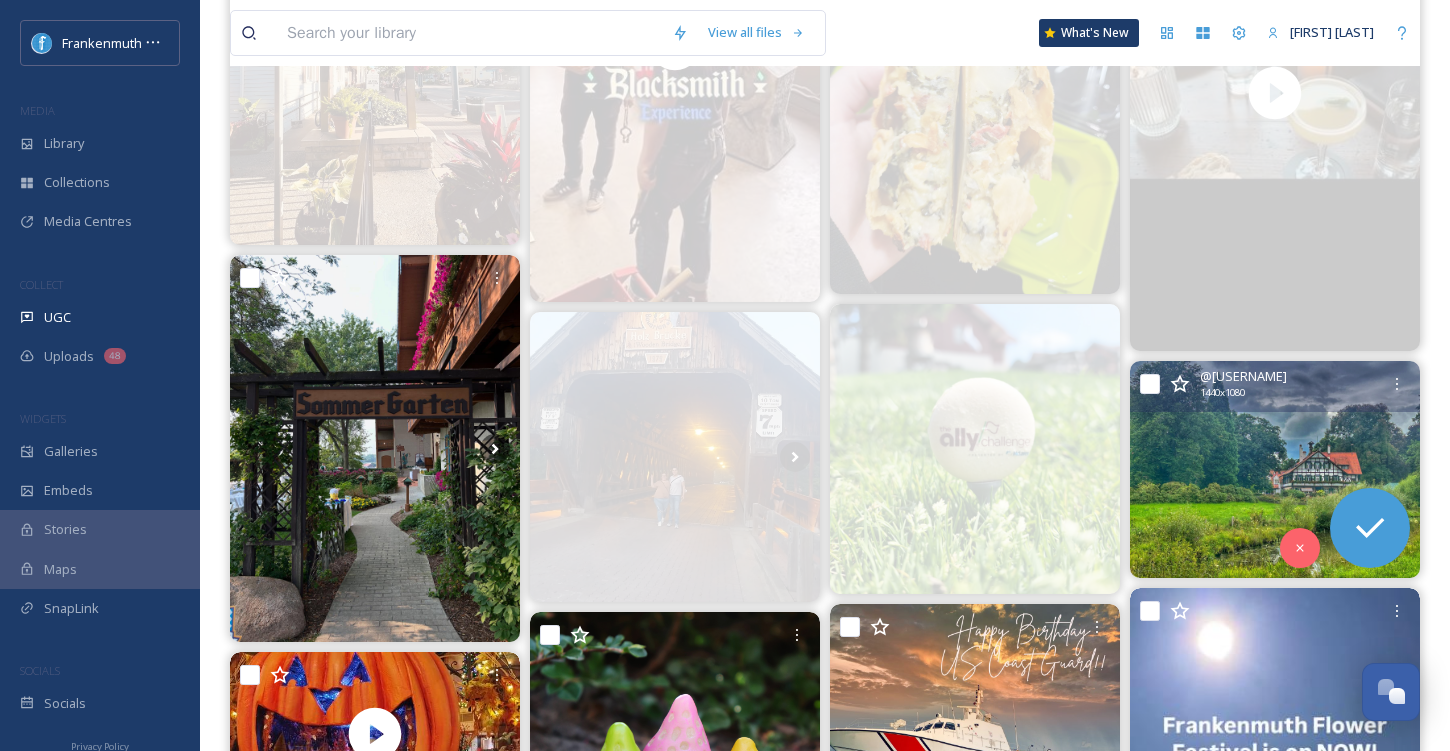 click at bounding box center [1275, 470] 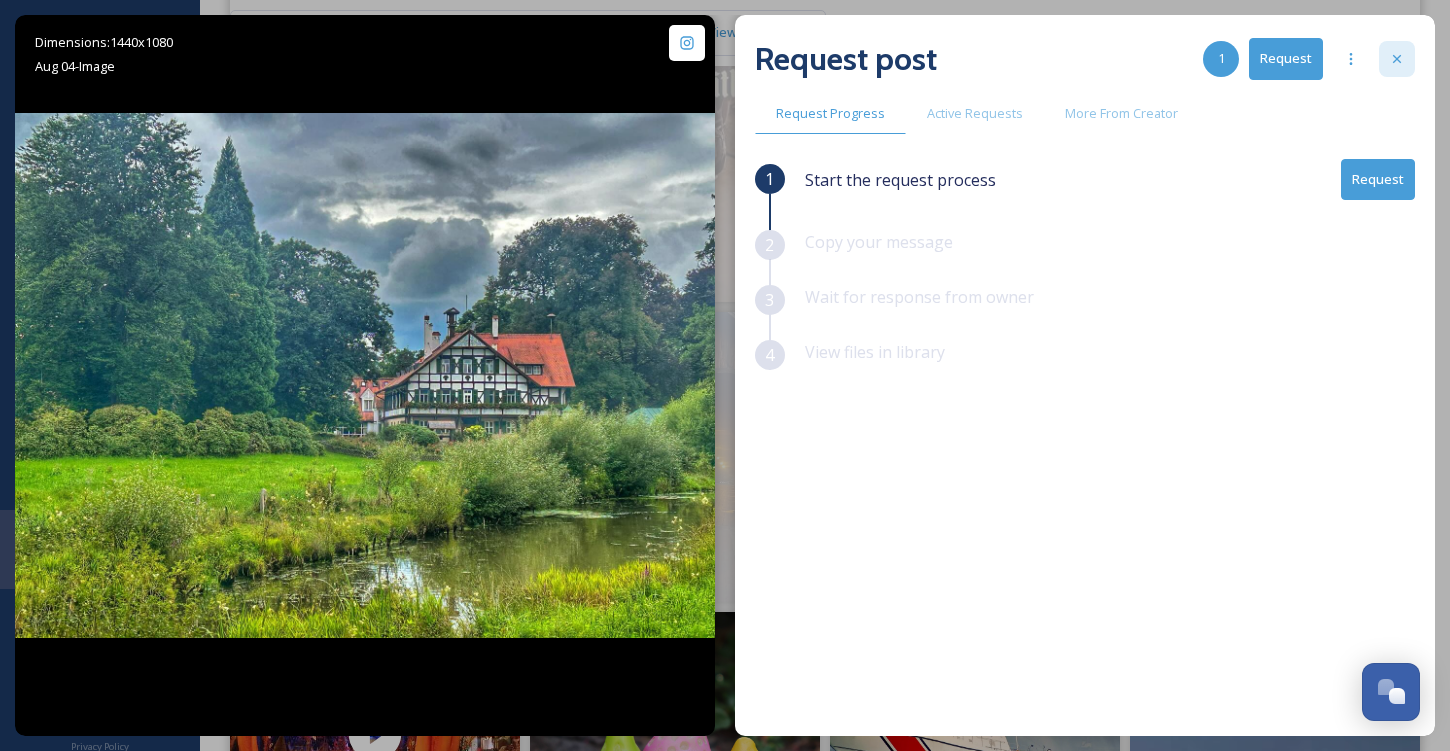 click 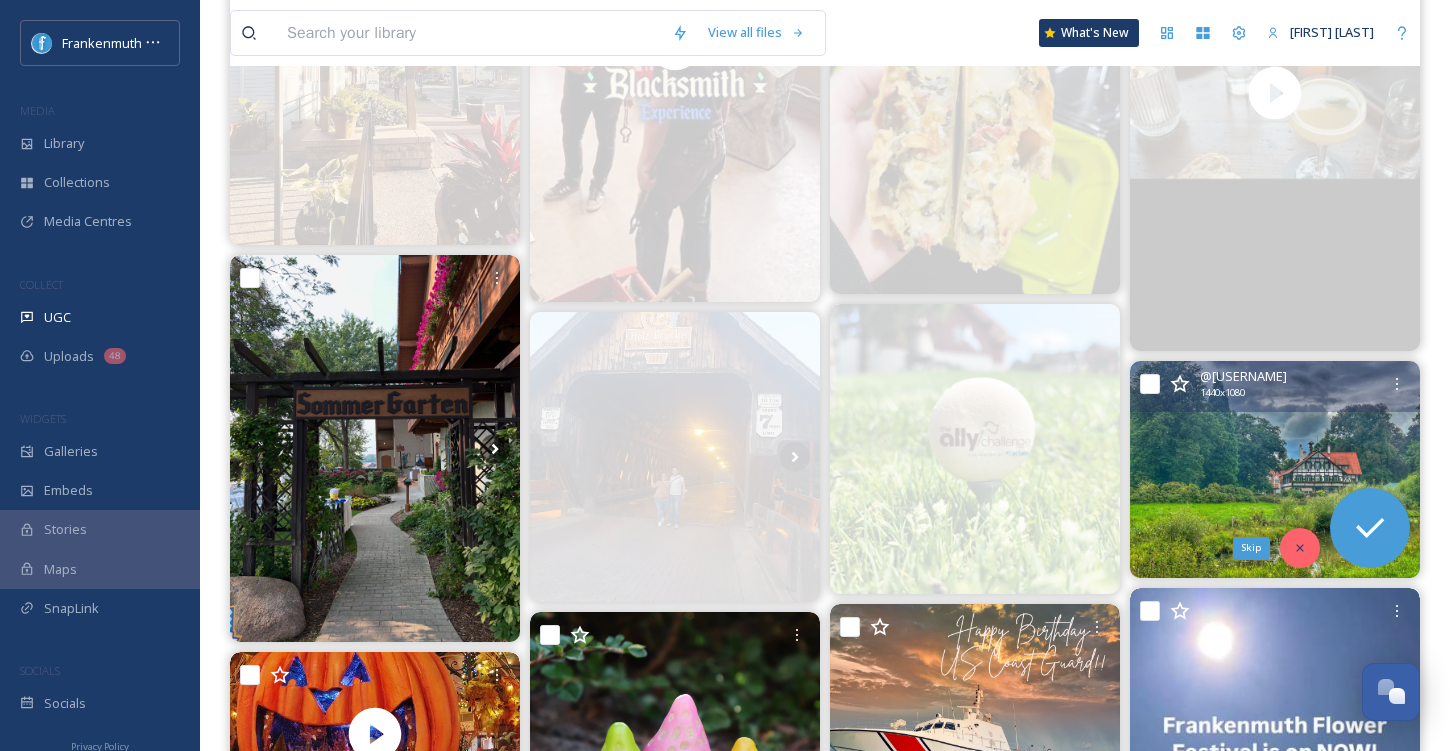 click 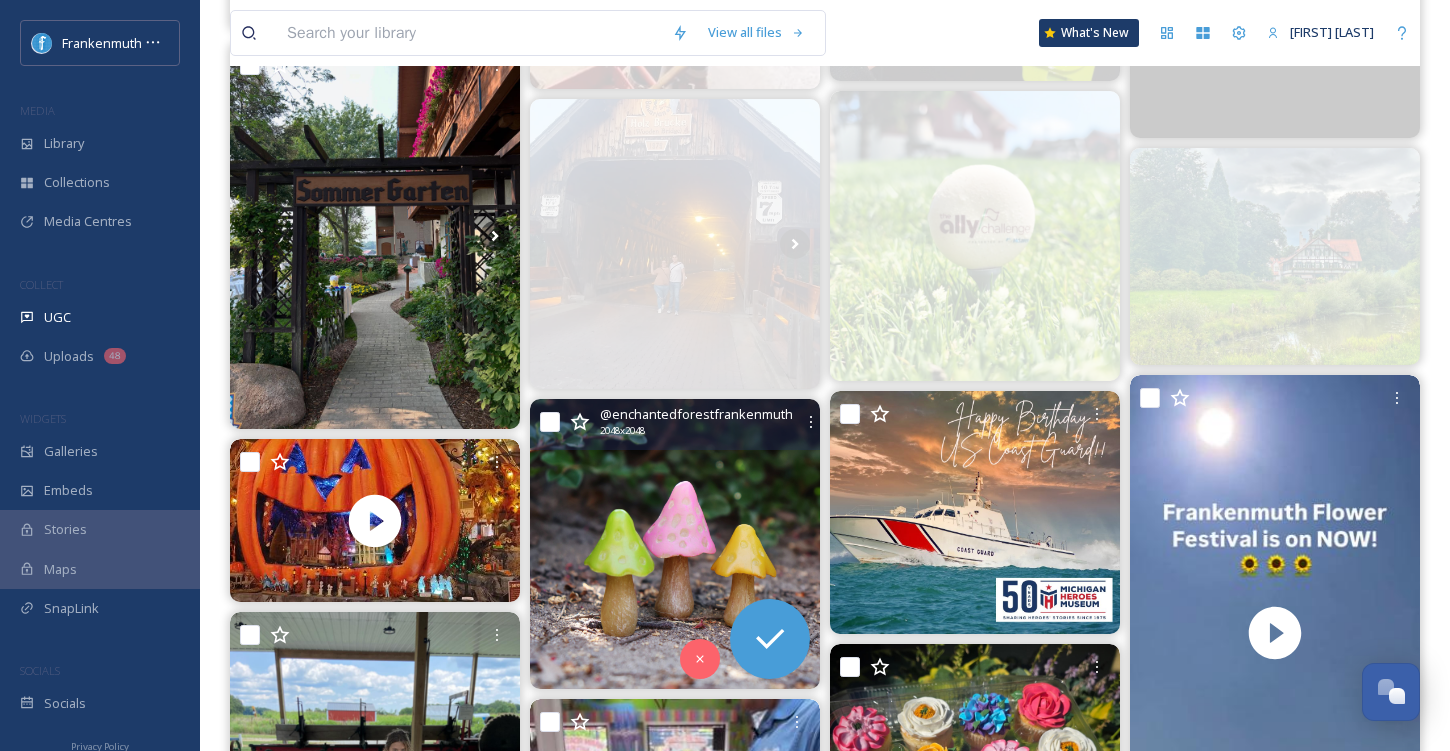 scroll, scrollTop: 1503, scrollLeft: 0, axis: vertical 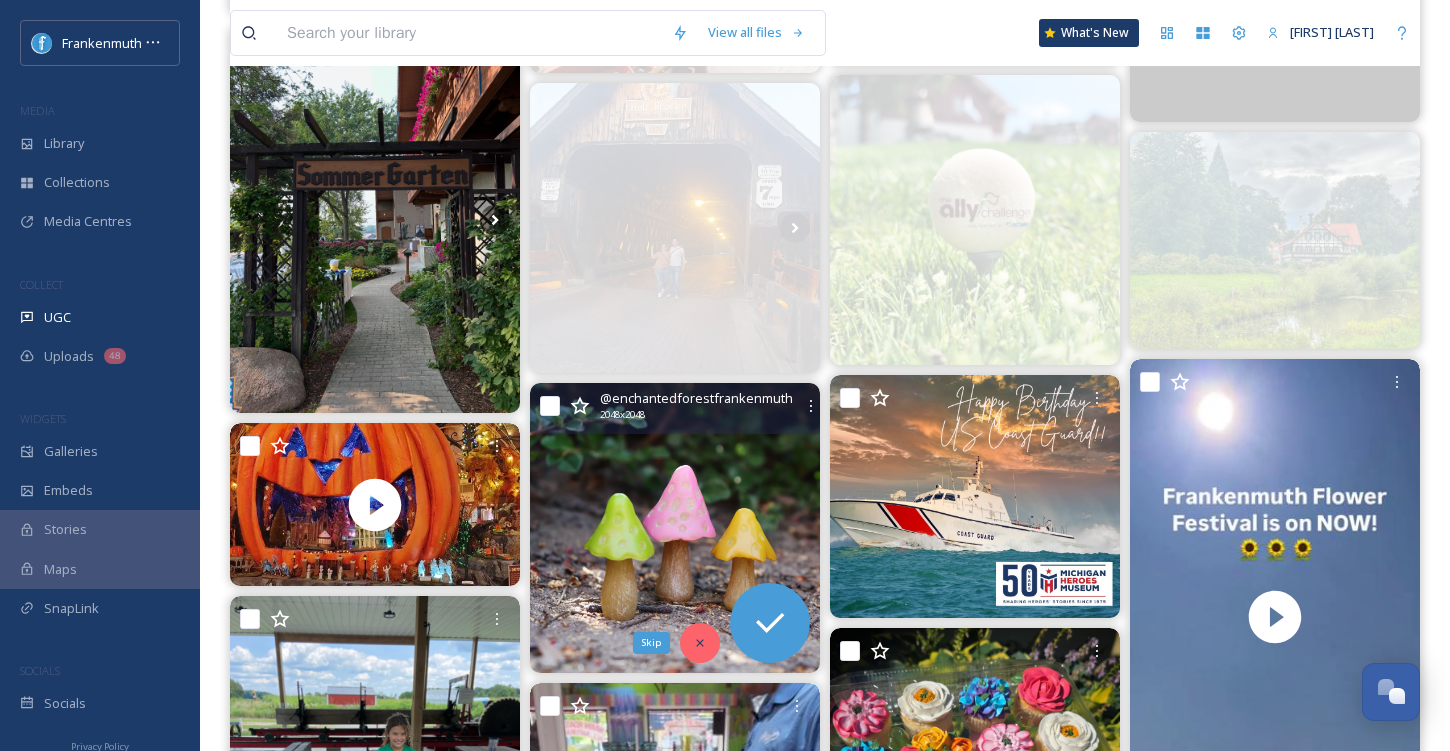 click 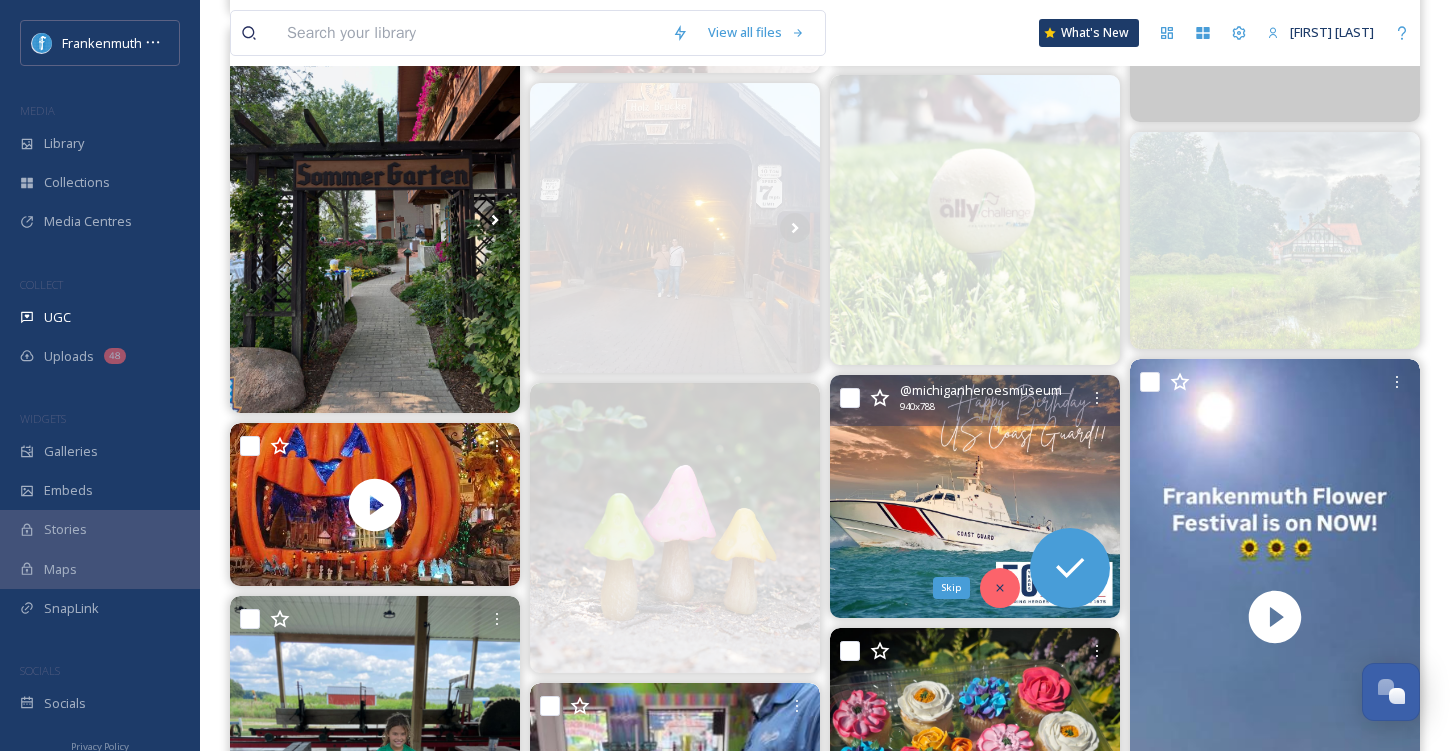 click 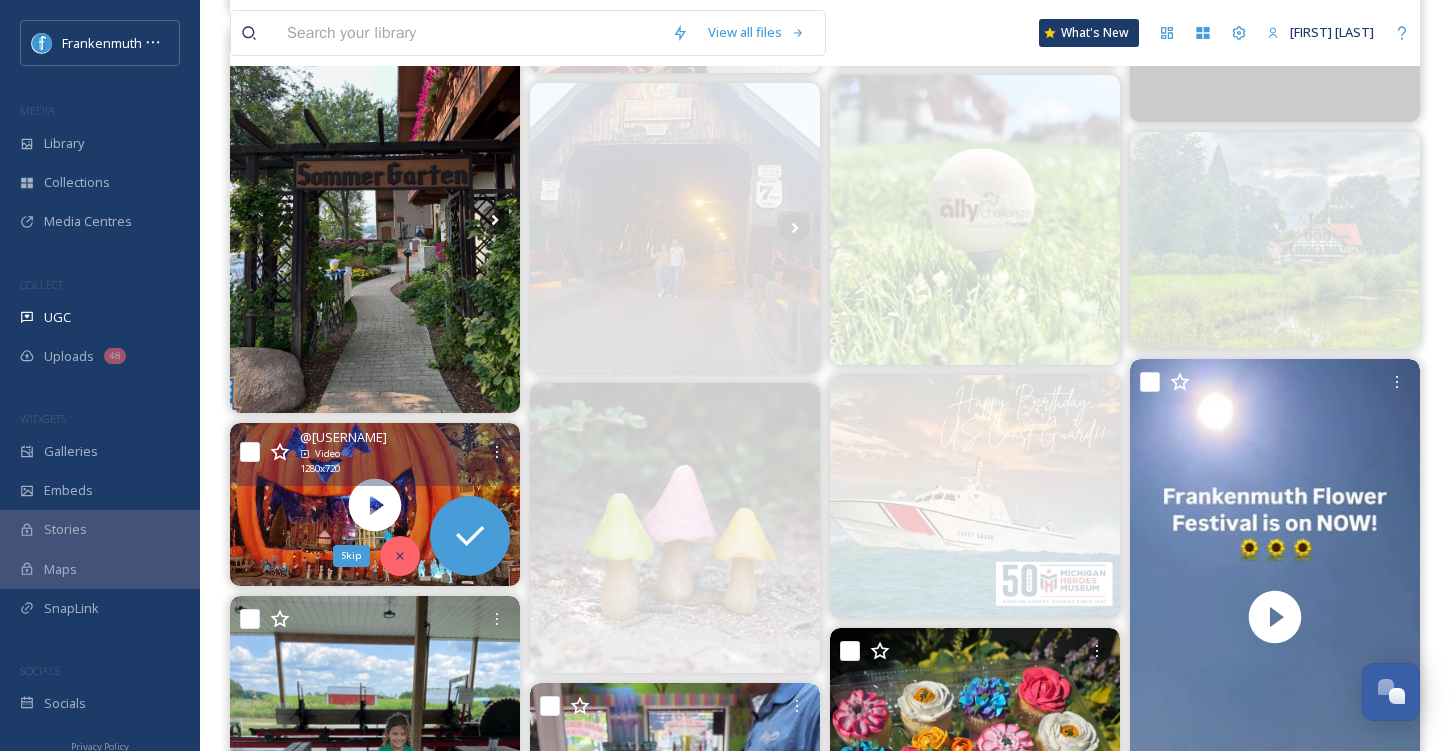 click on "Skip" at bounding box center (400, 556) 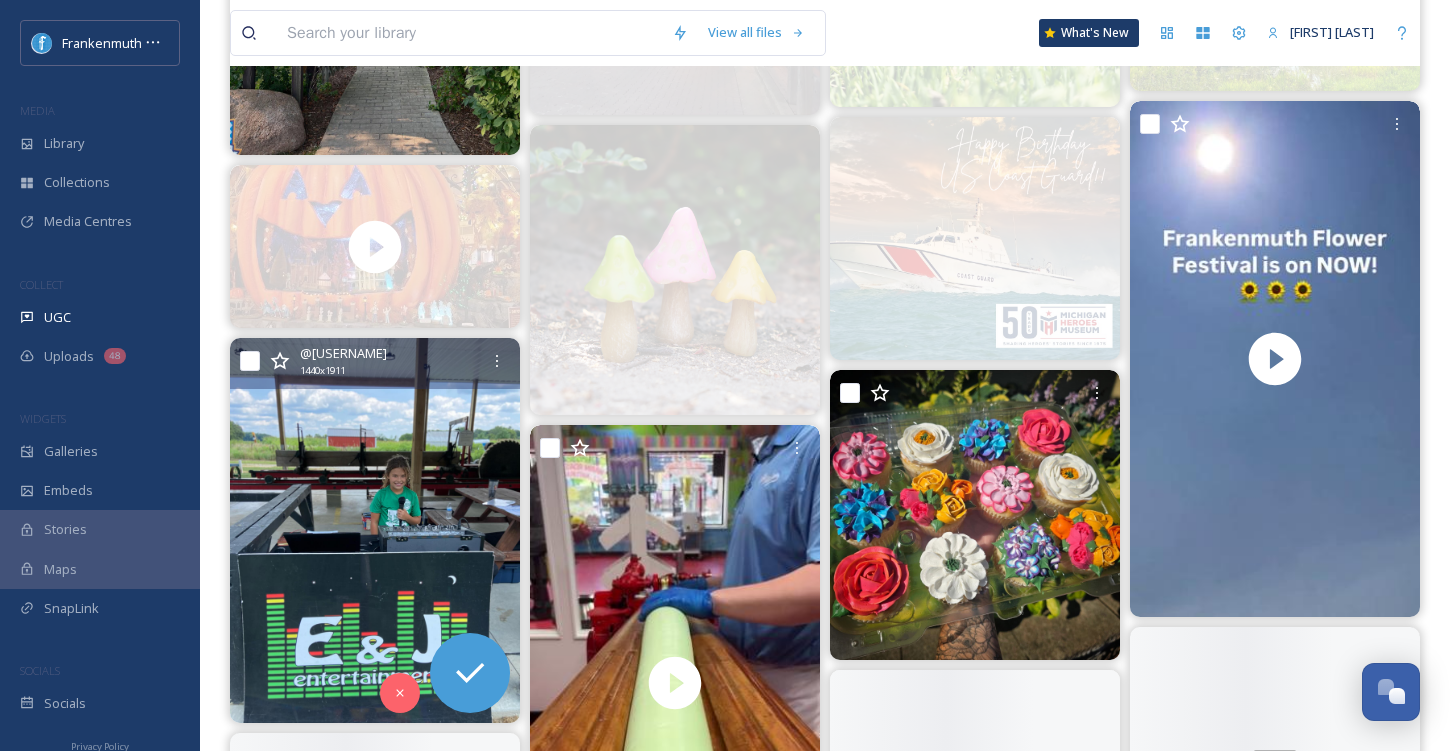 scroll, scrollTop: 1772, scrollLeft: 0, axis: vertical 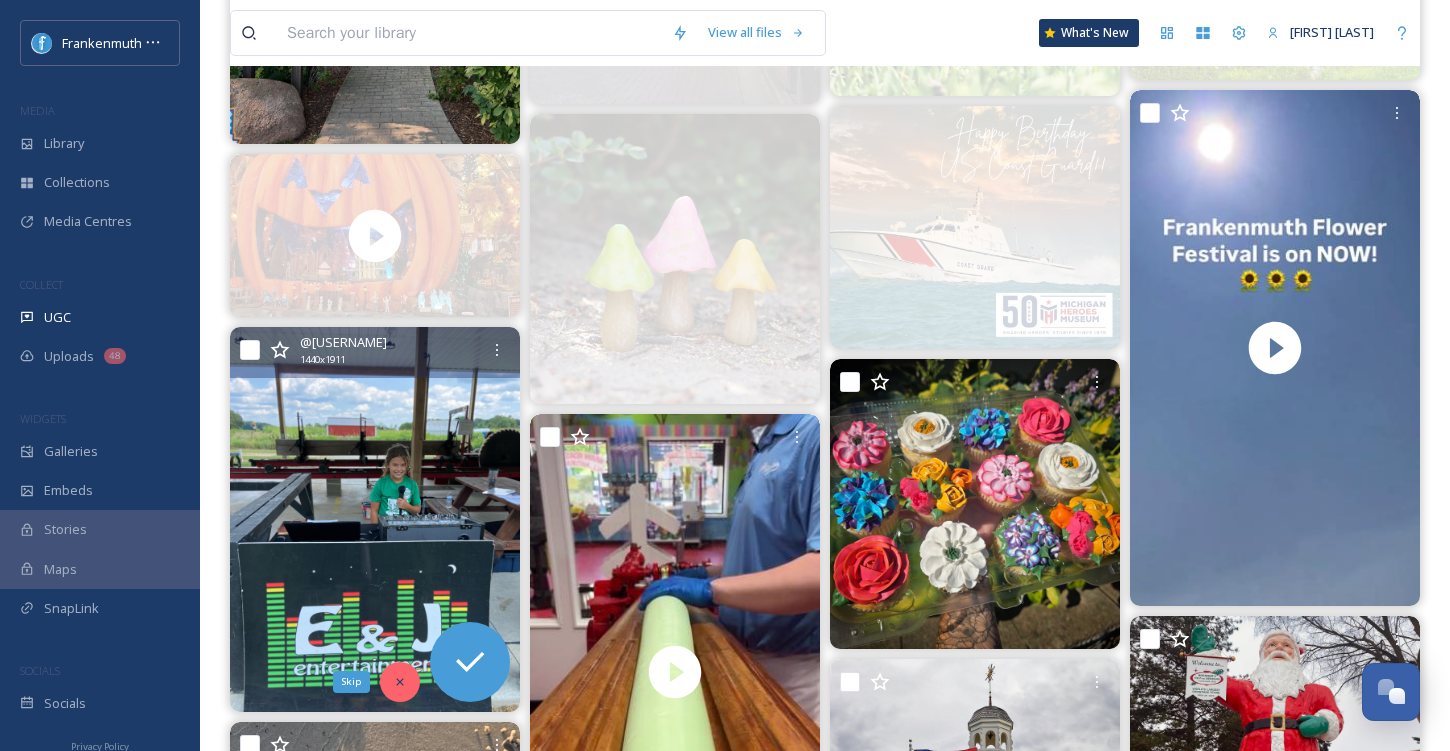 click on "Skip" at bounding box center [400, 682] 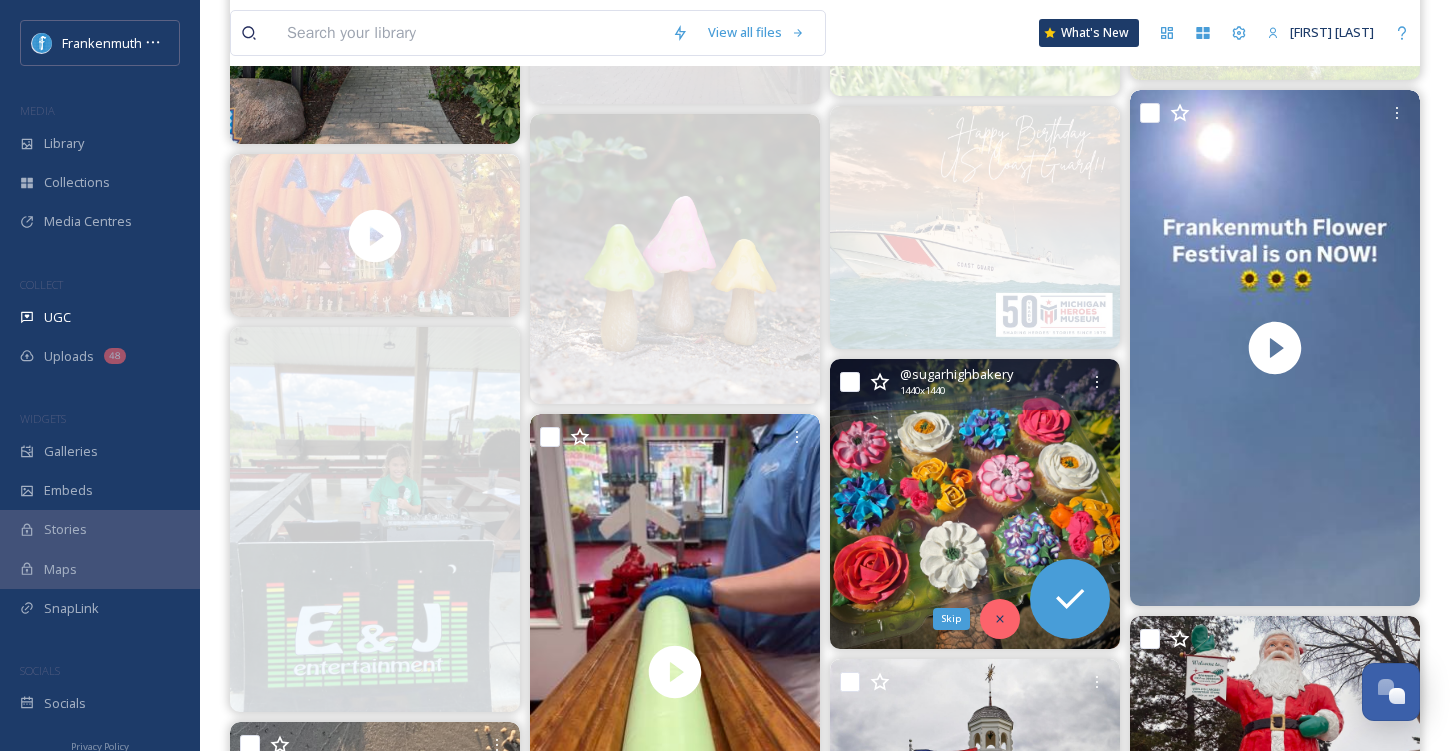 click 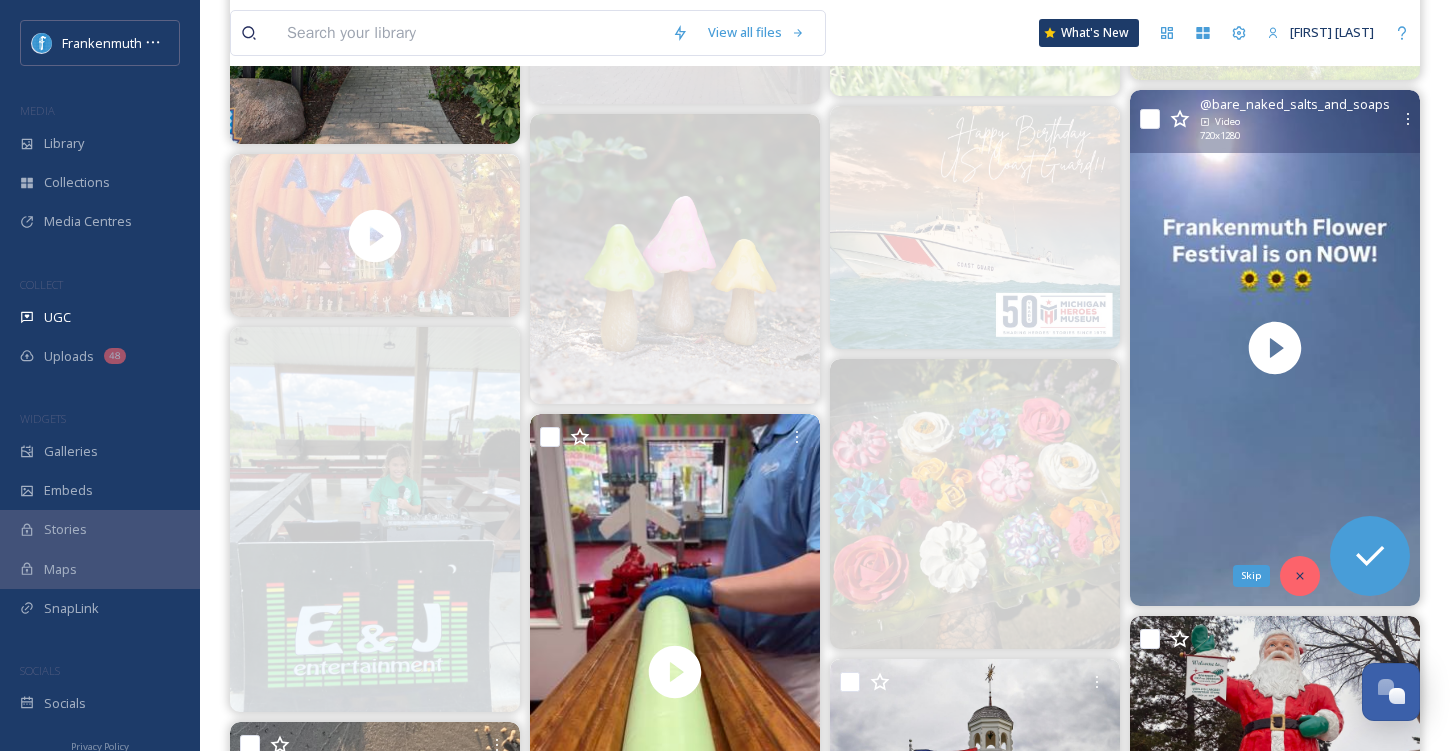 click 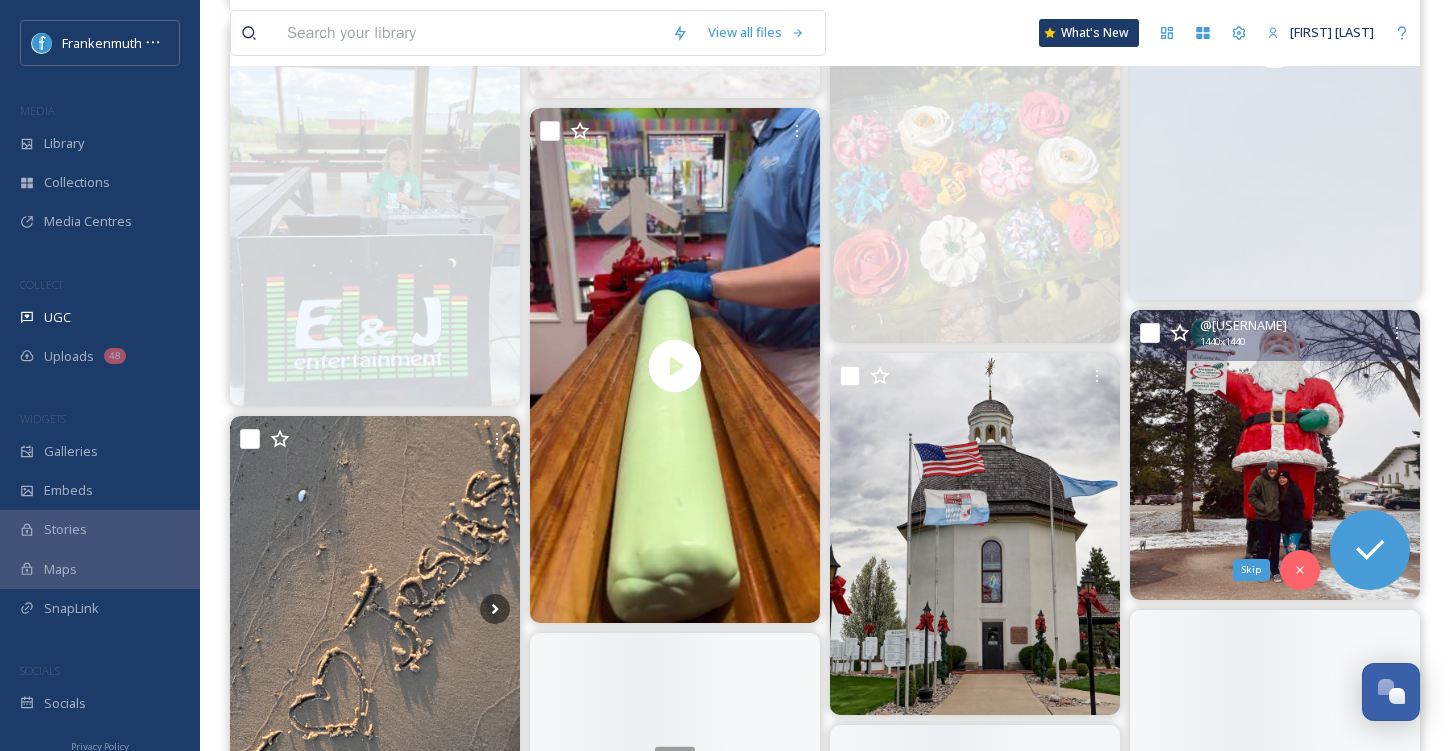 scroll, scrollTop: 2081, scrollLeft: 0, axis: vertical 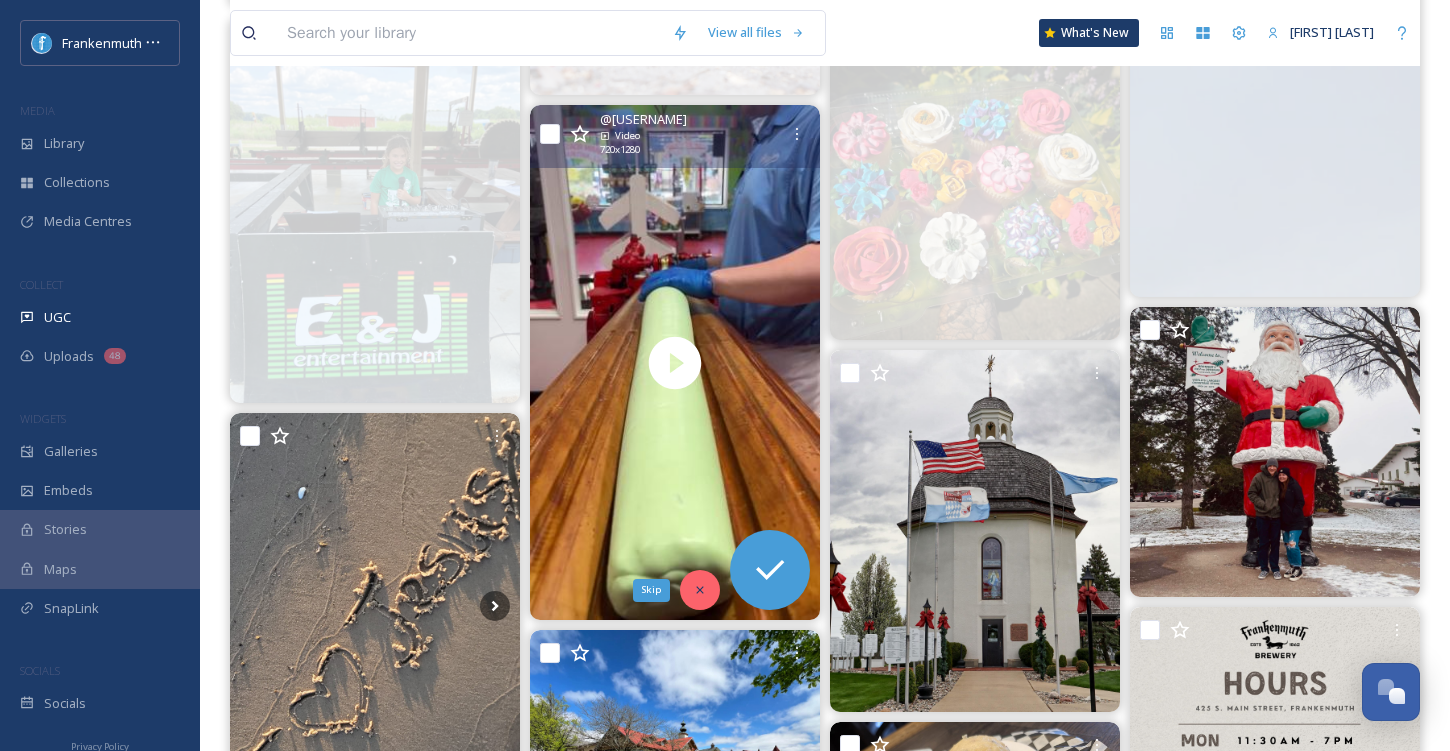 click 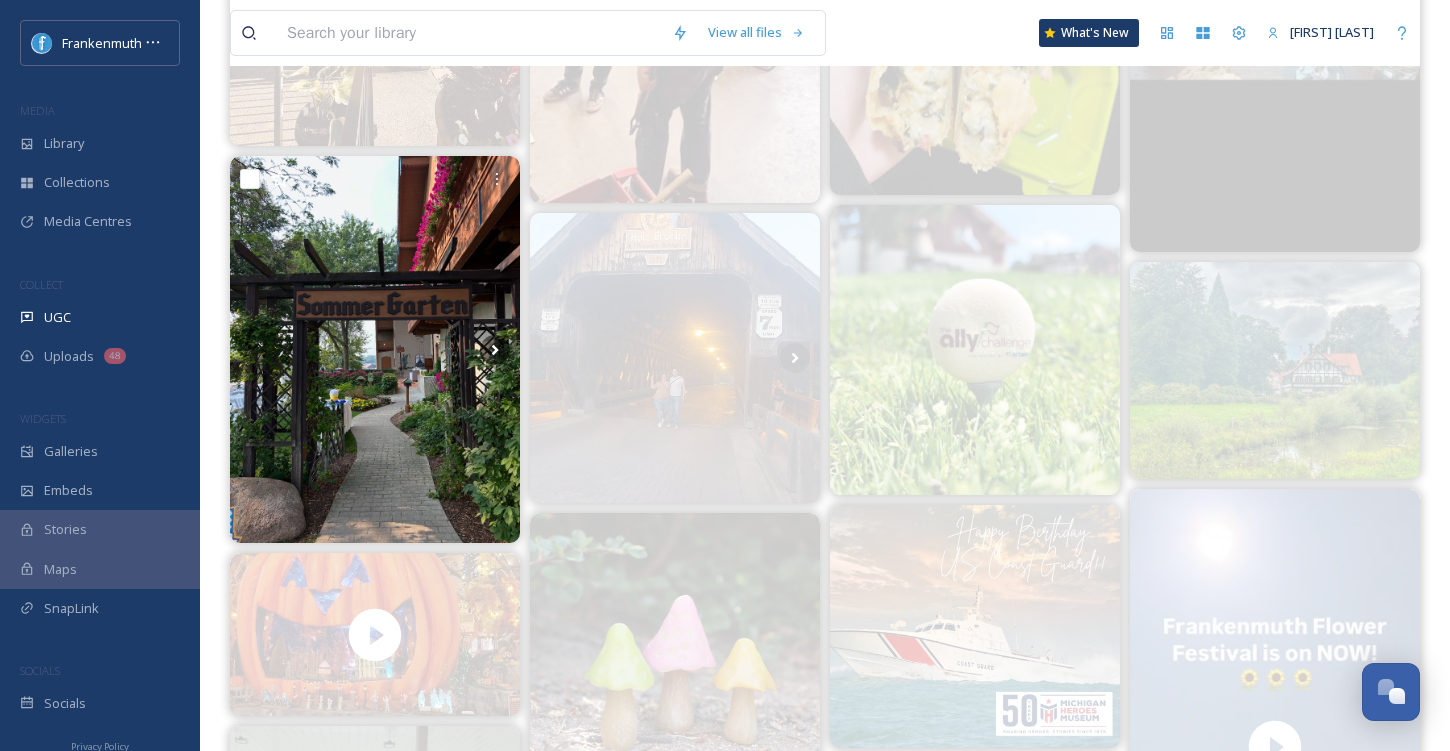 scroll, scrollTop: 1295, scrollLeft: 0, axis: vertical 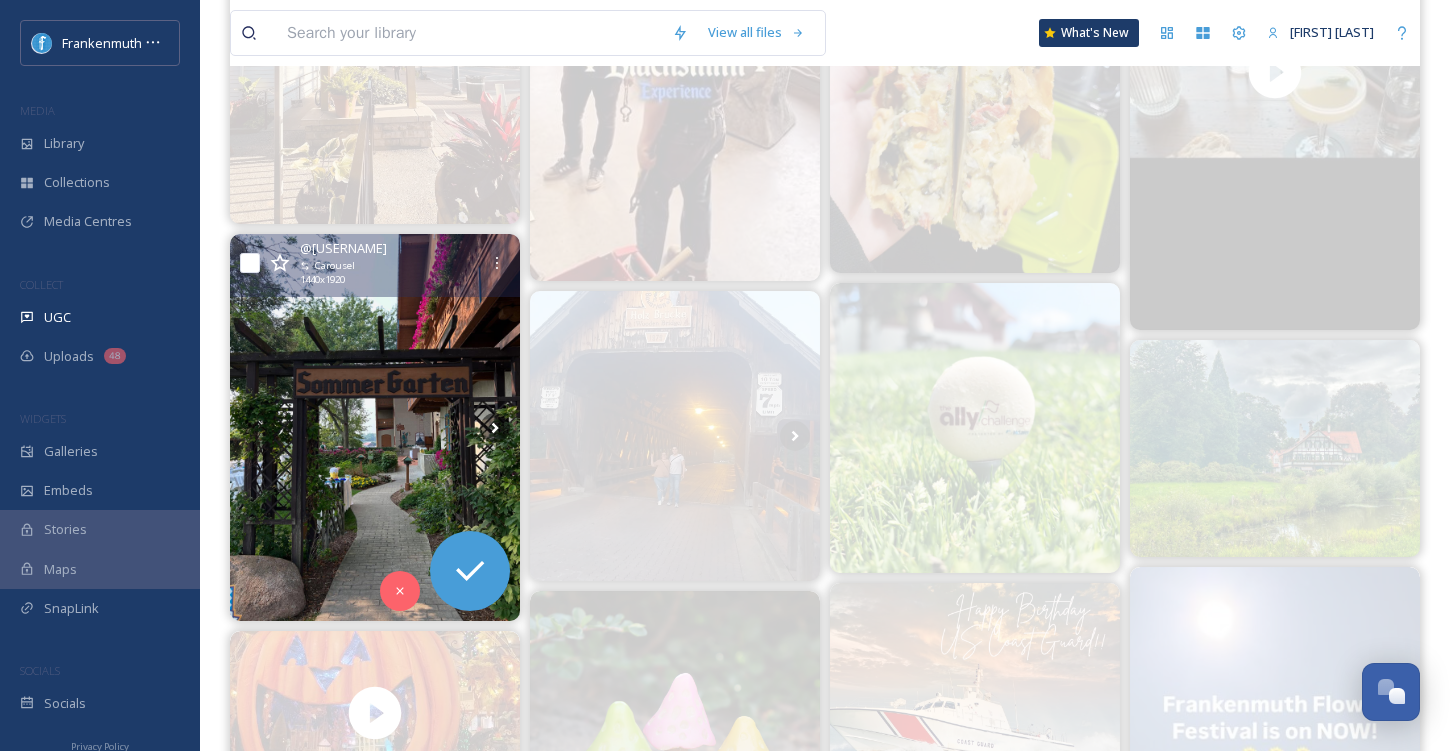 click on "Carousel" at bounding box center (389, 266) 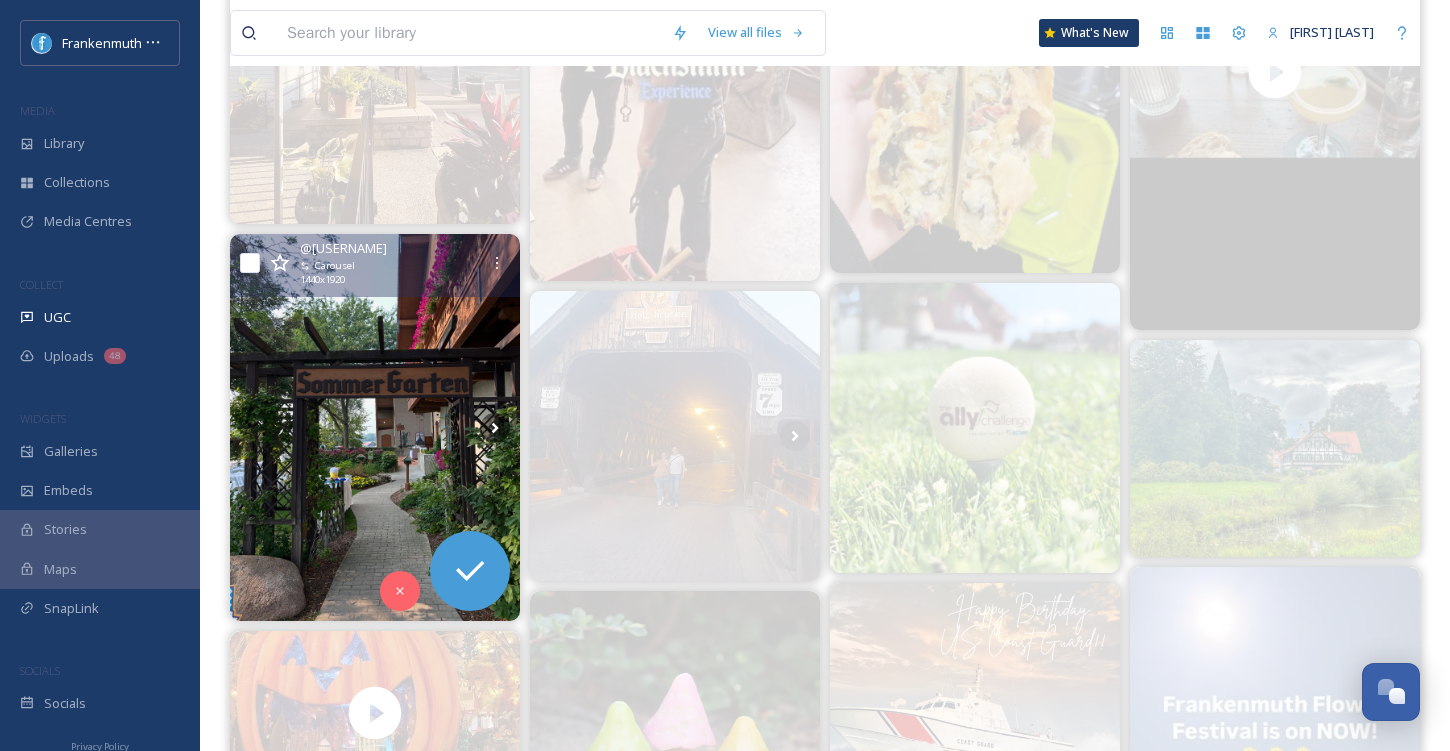 click at bounding box center [375, 427] 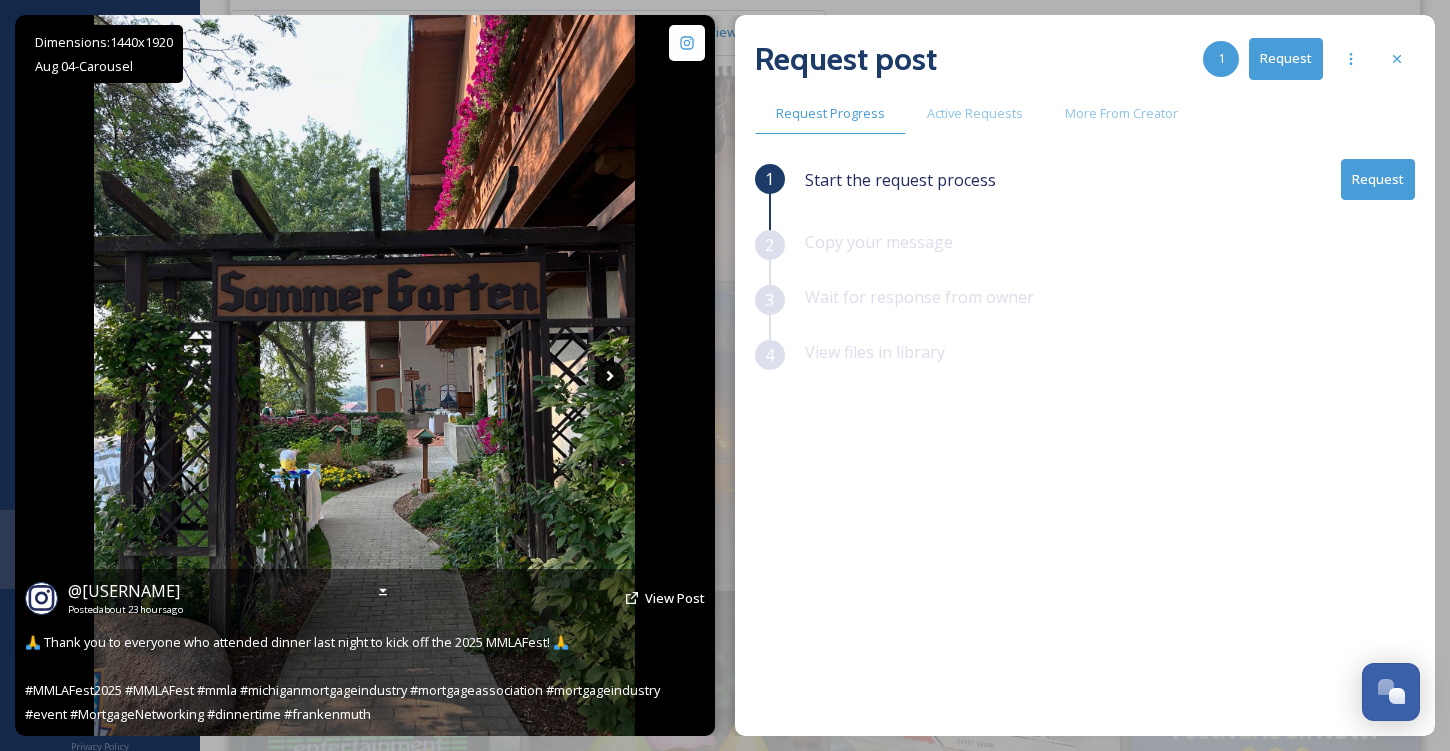 click 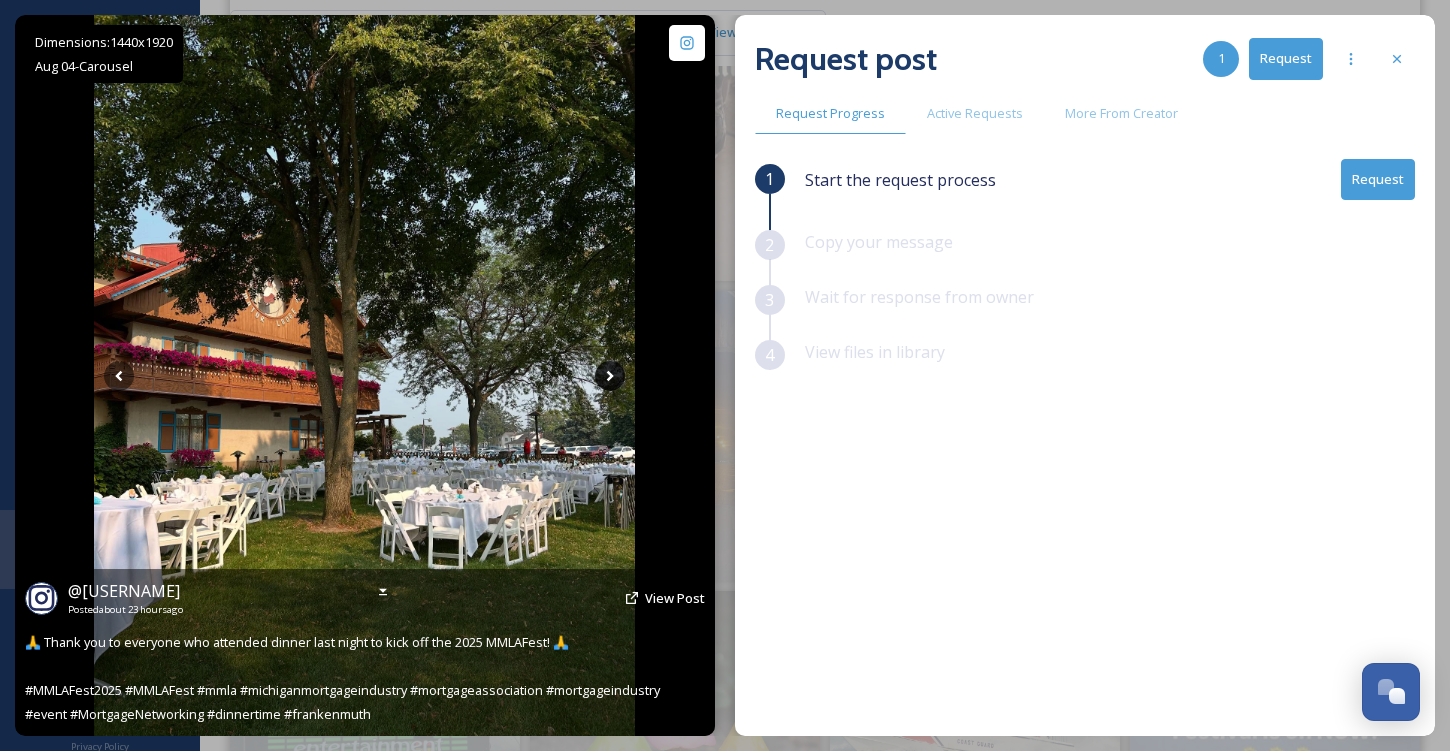 click 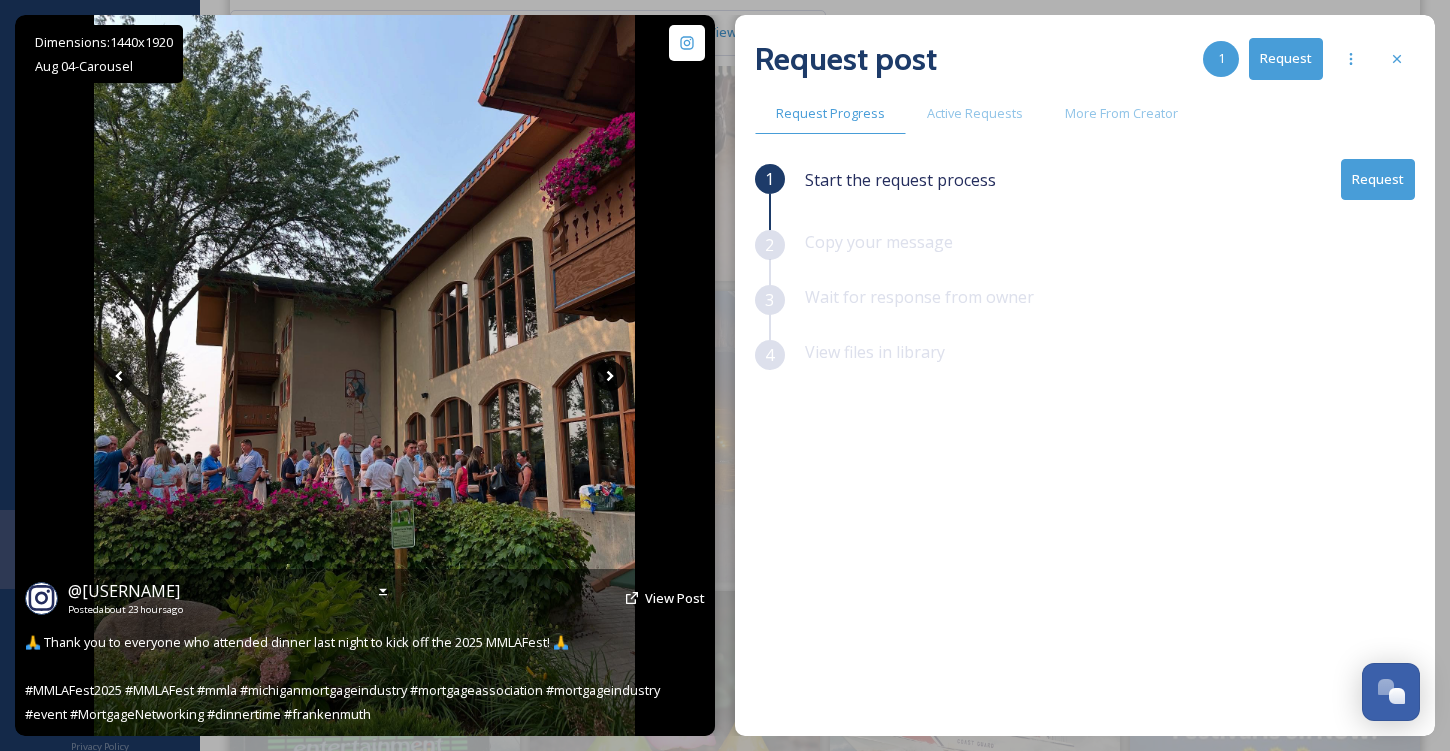 click 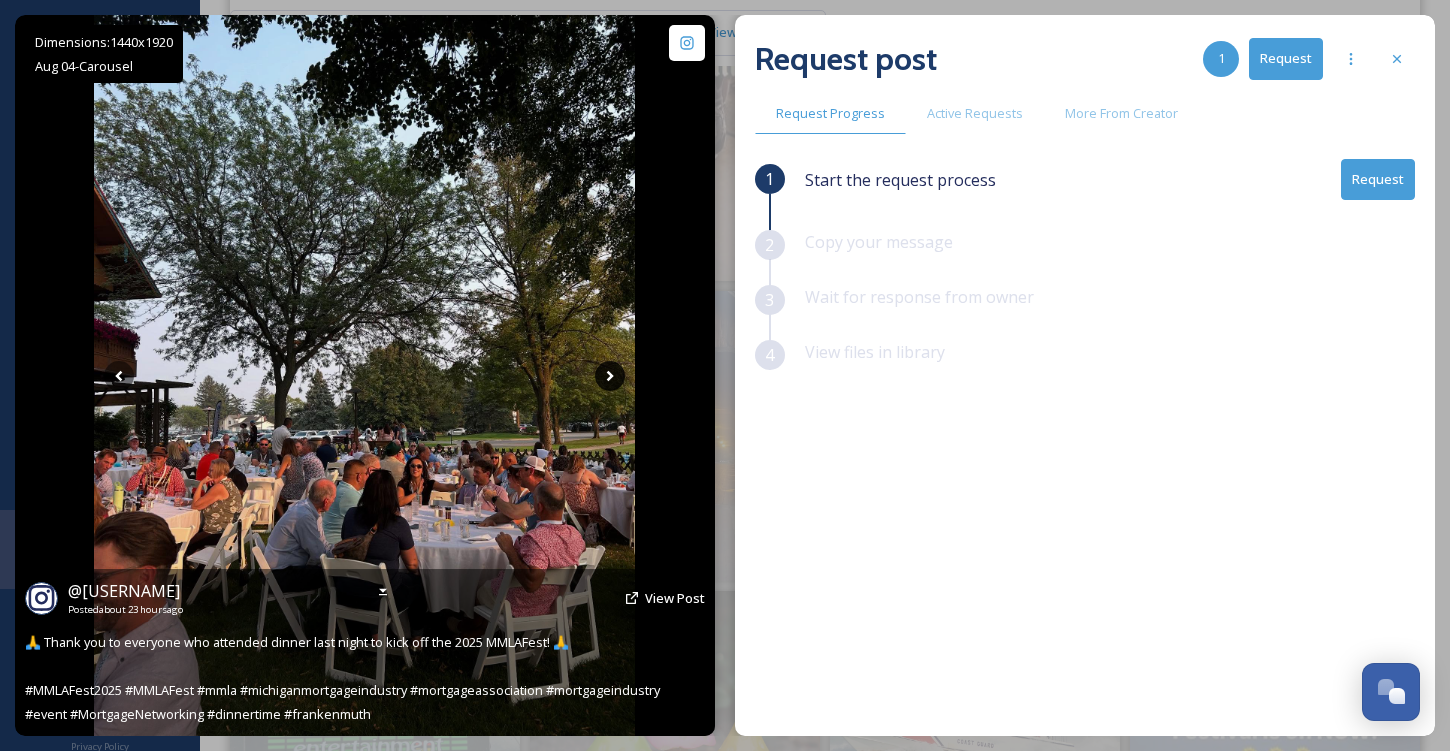 click 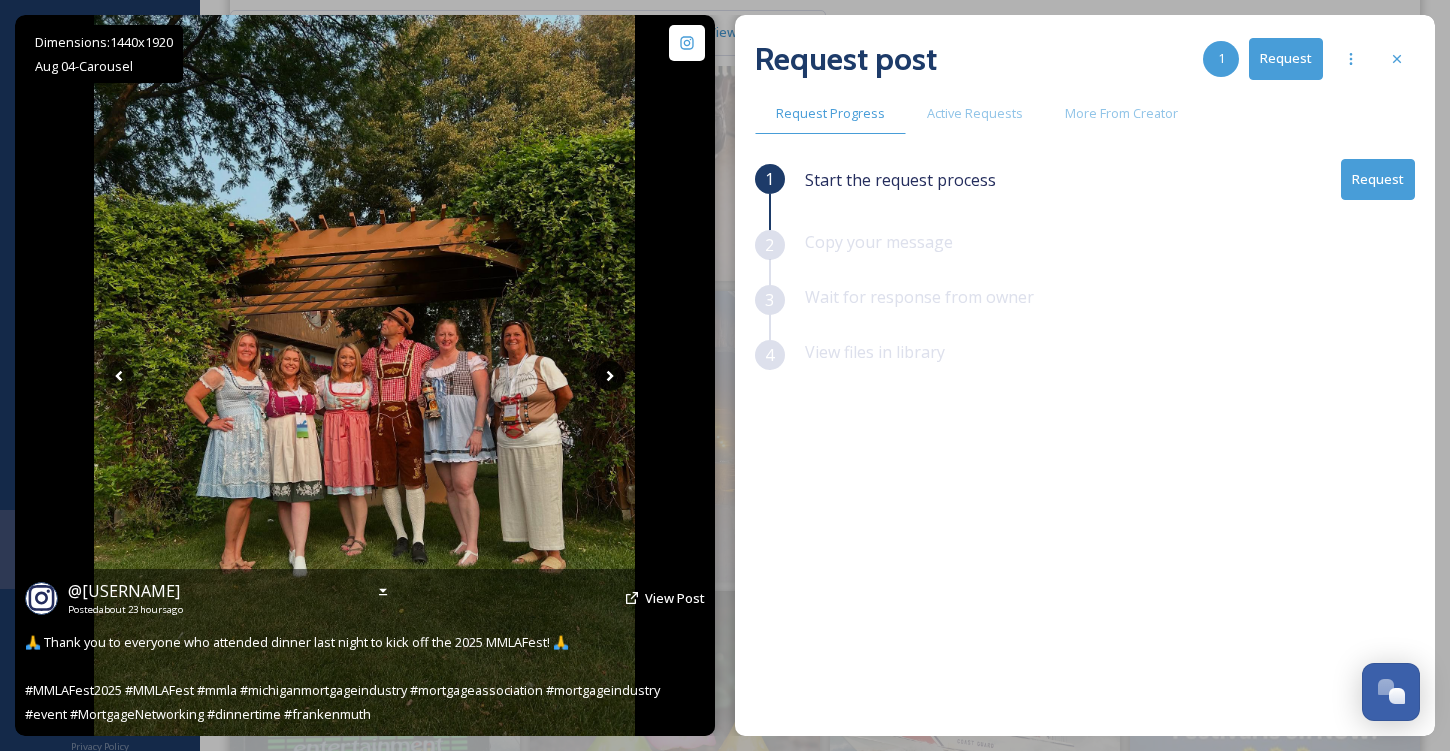 click 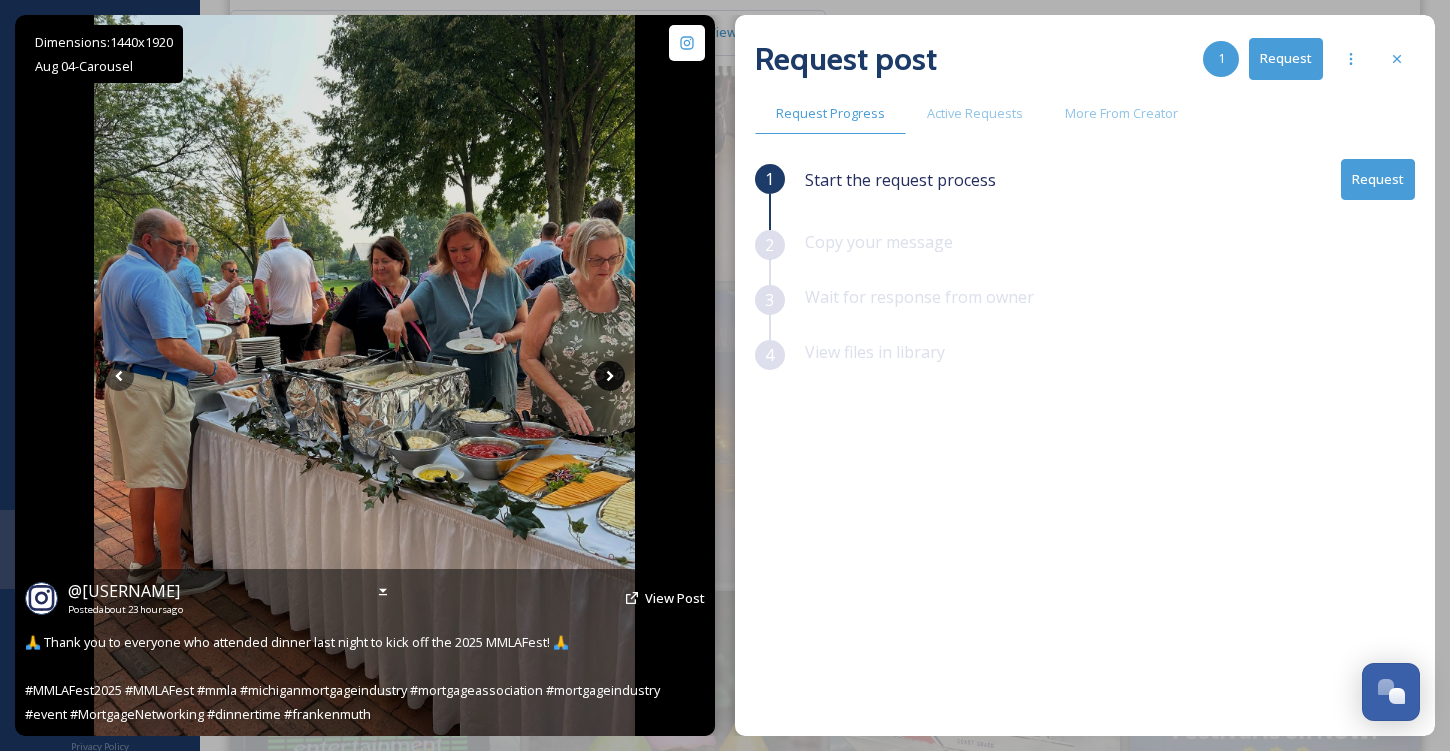 click 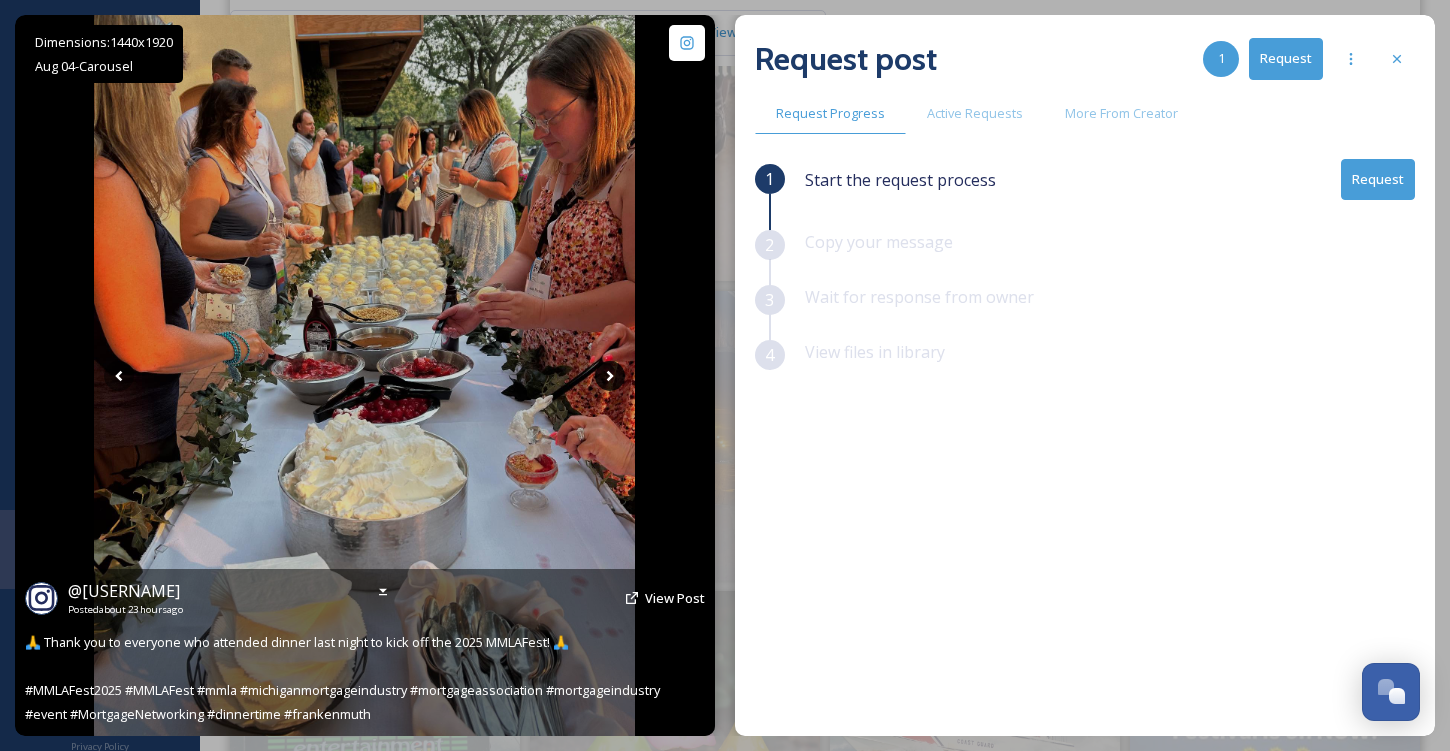 click 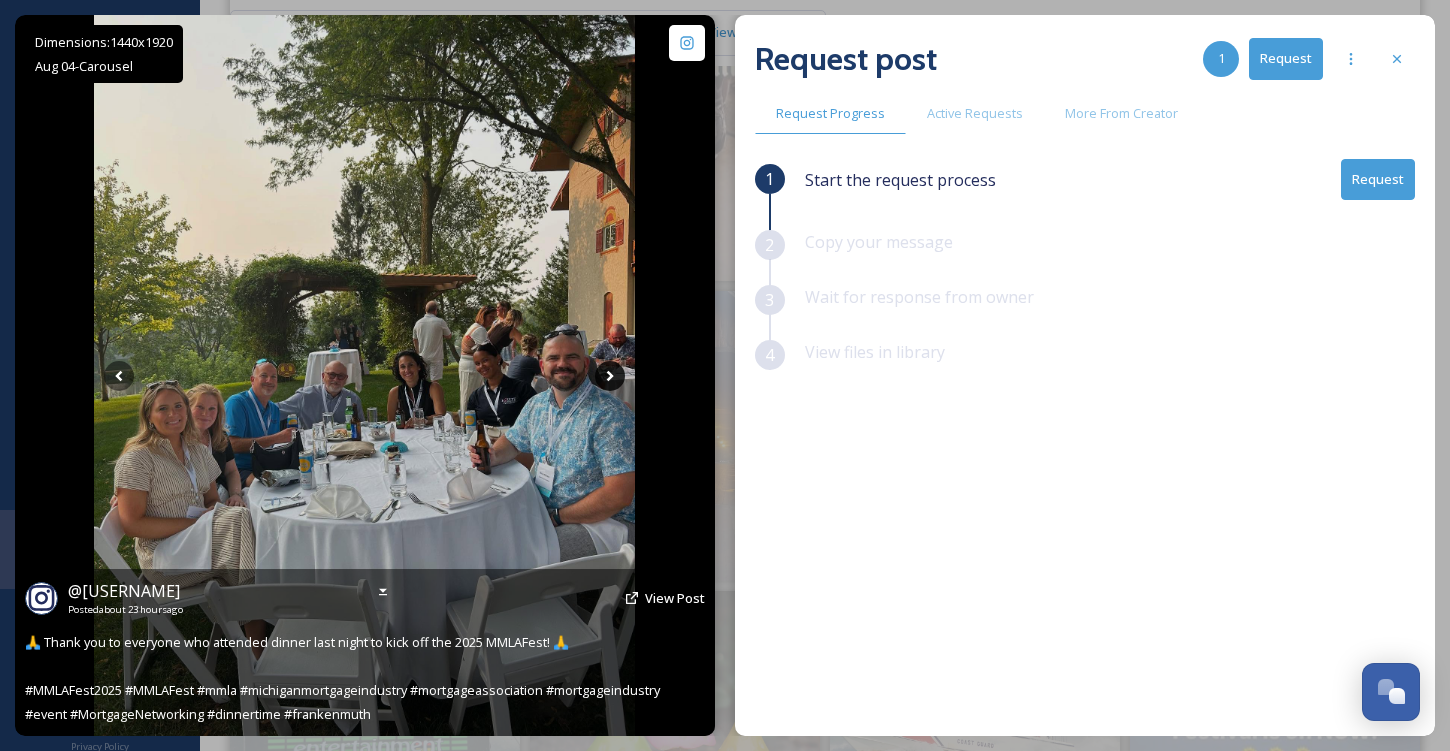 click 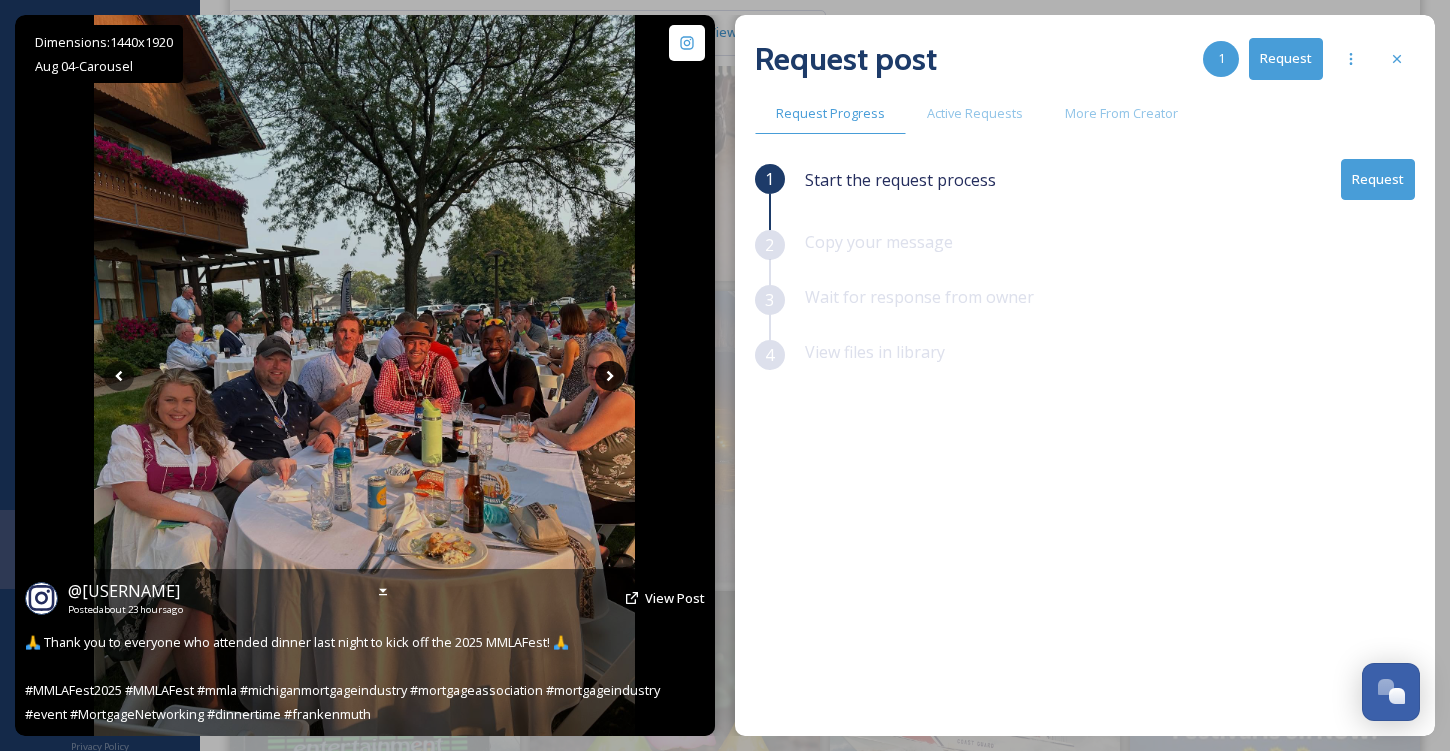 click 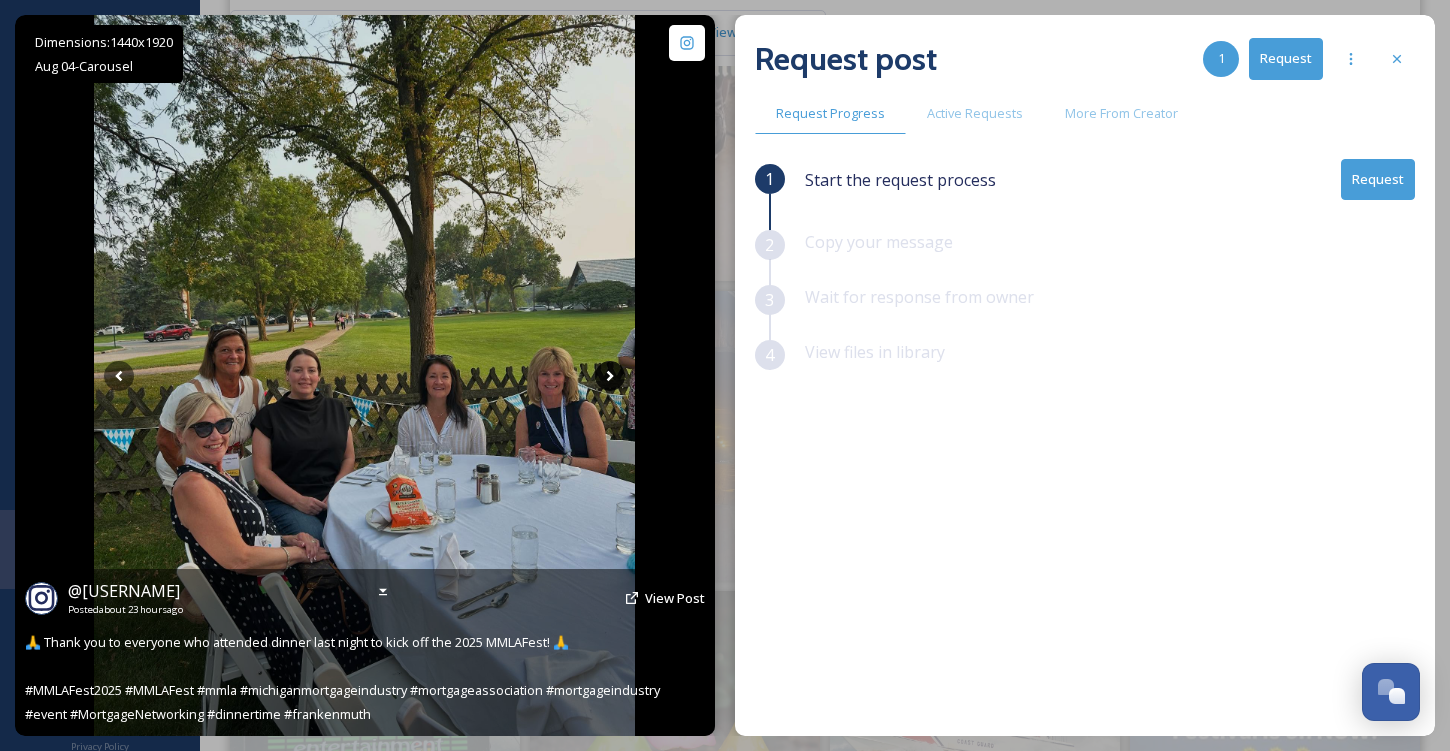 click 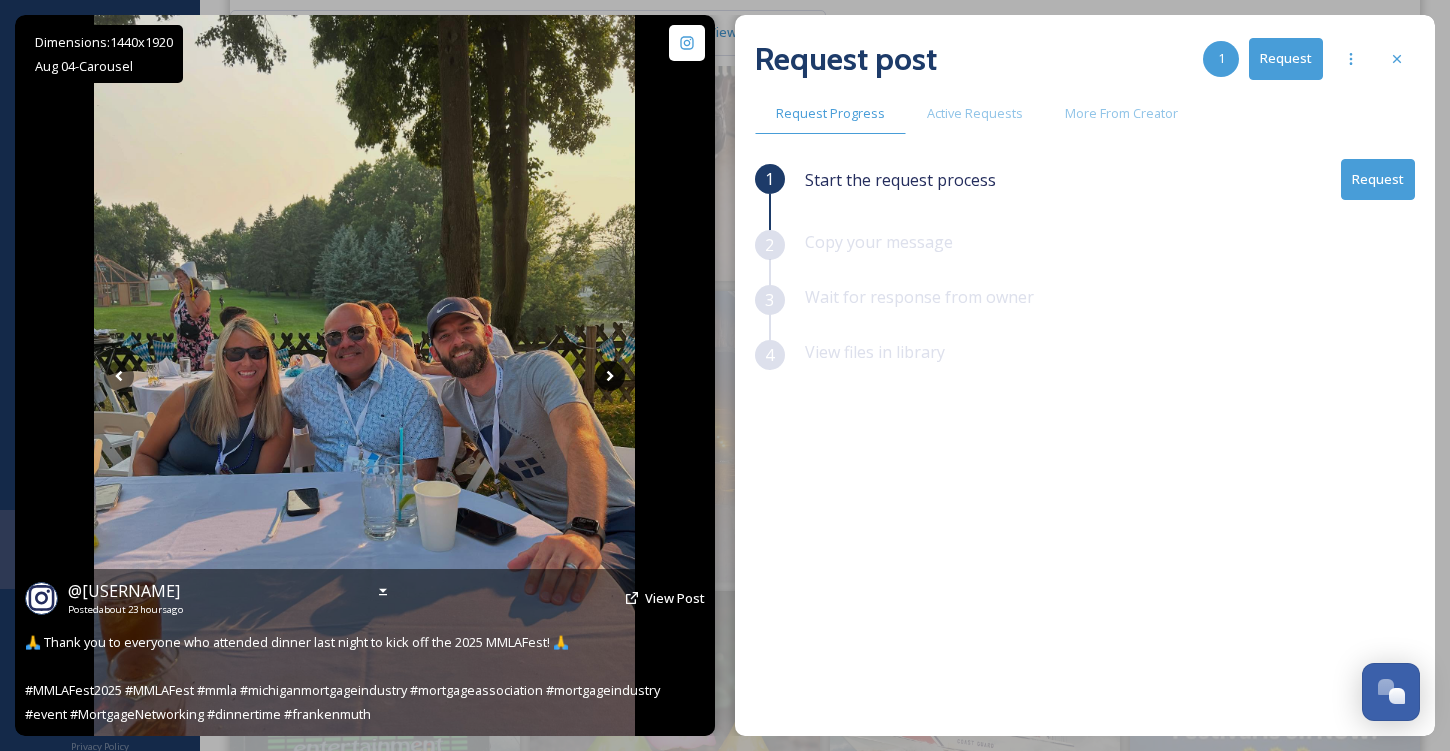 click 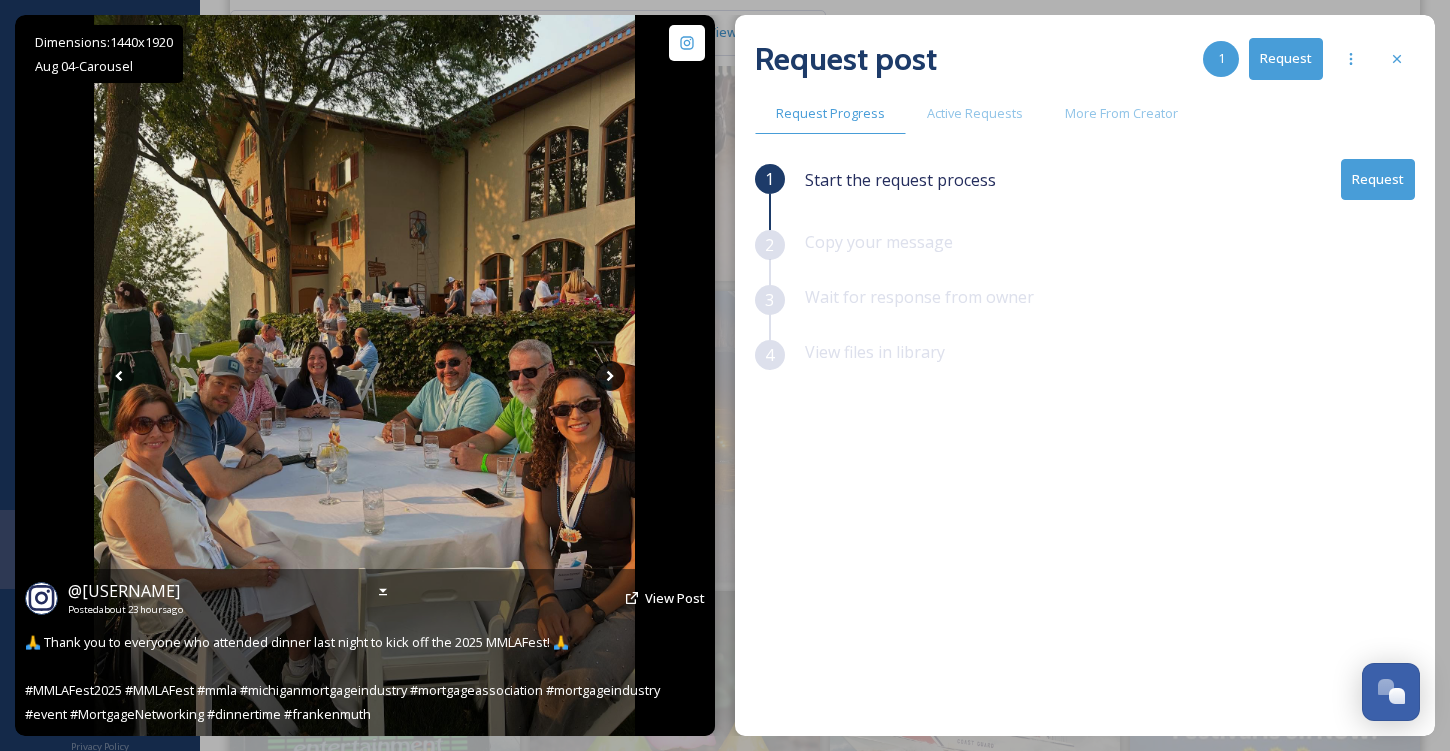 click 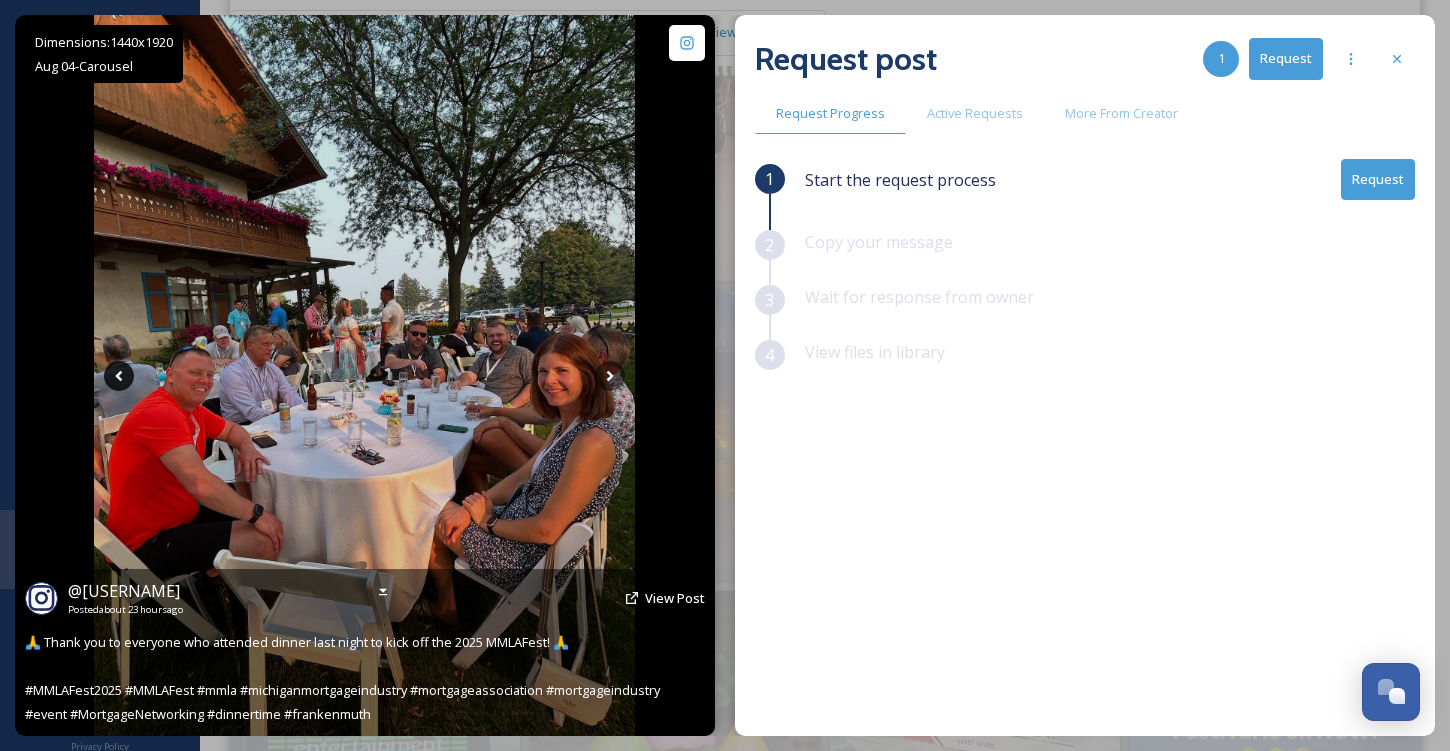 click 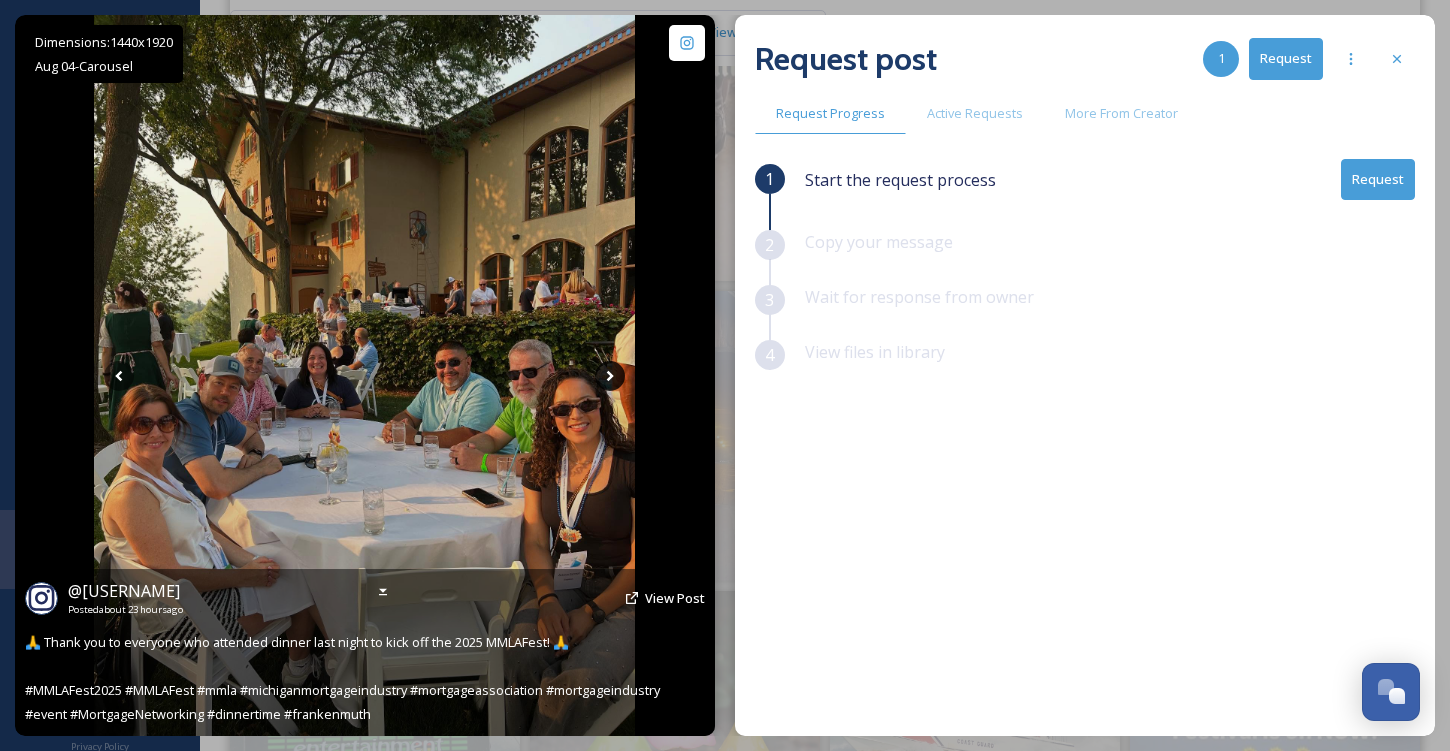 click 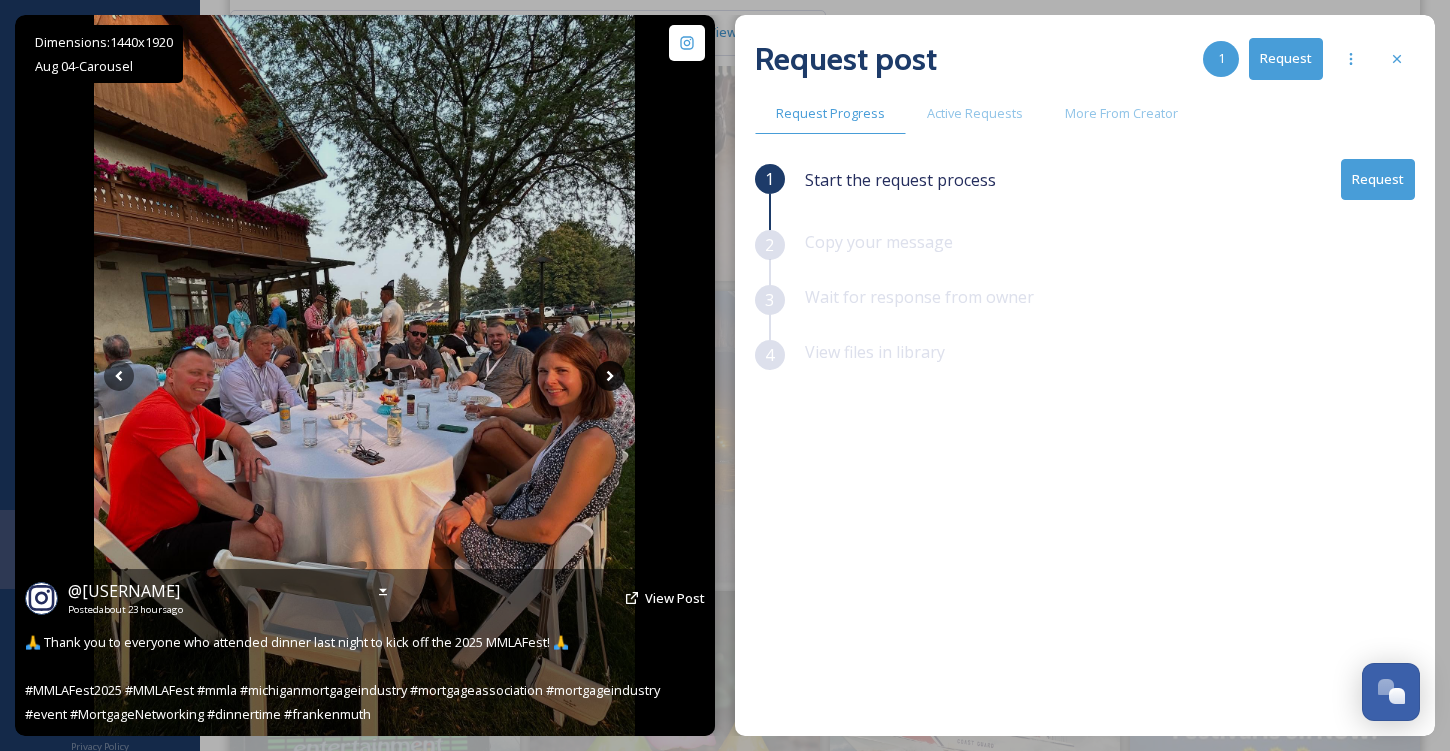 click 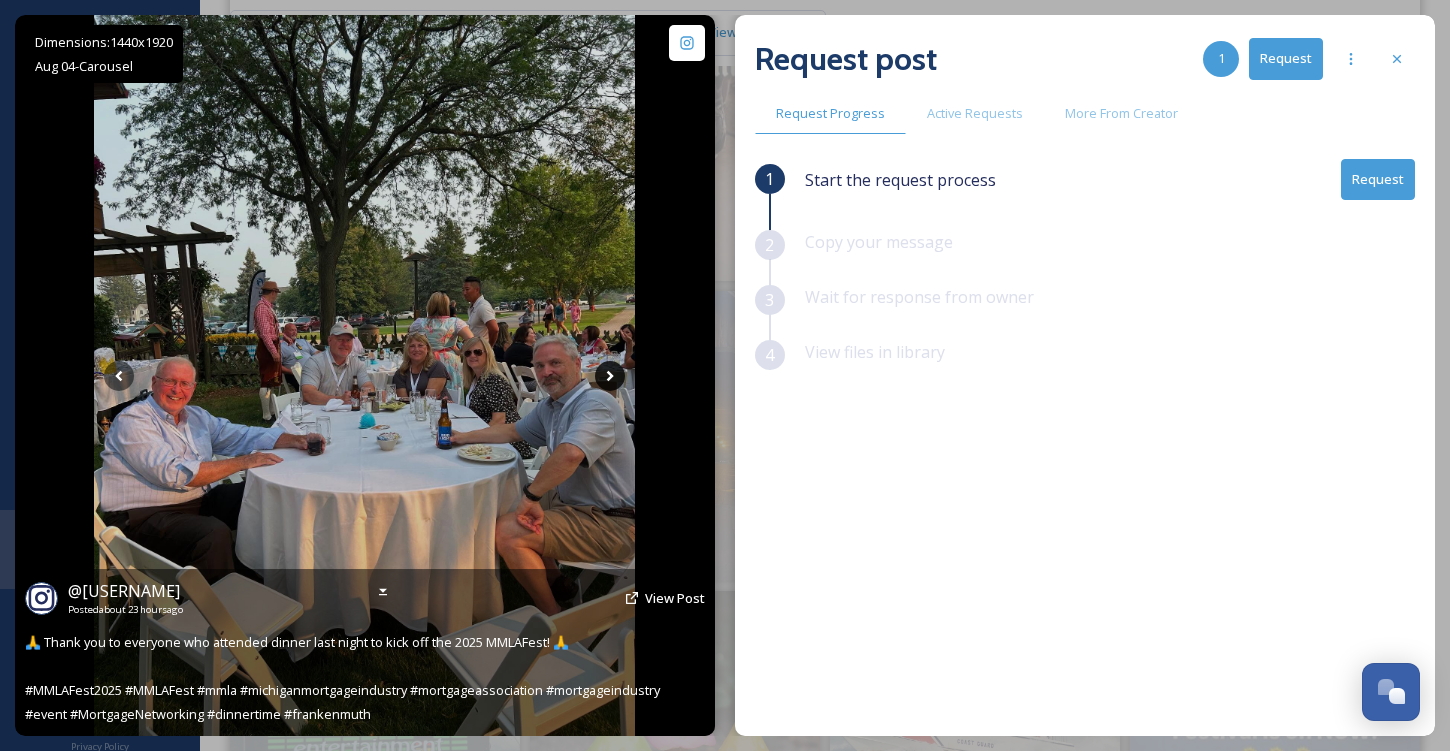 click 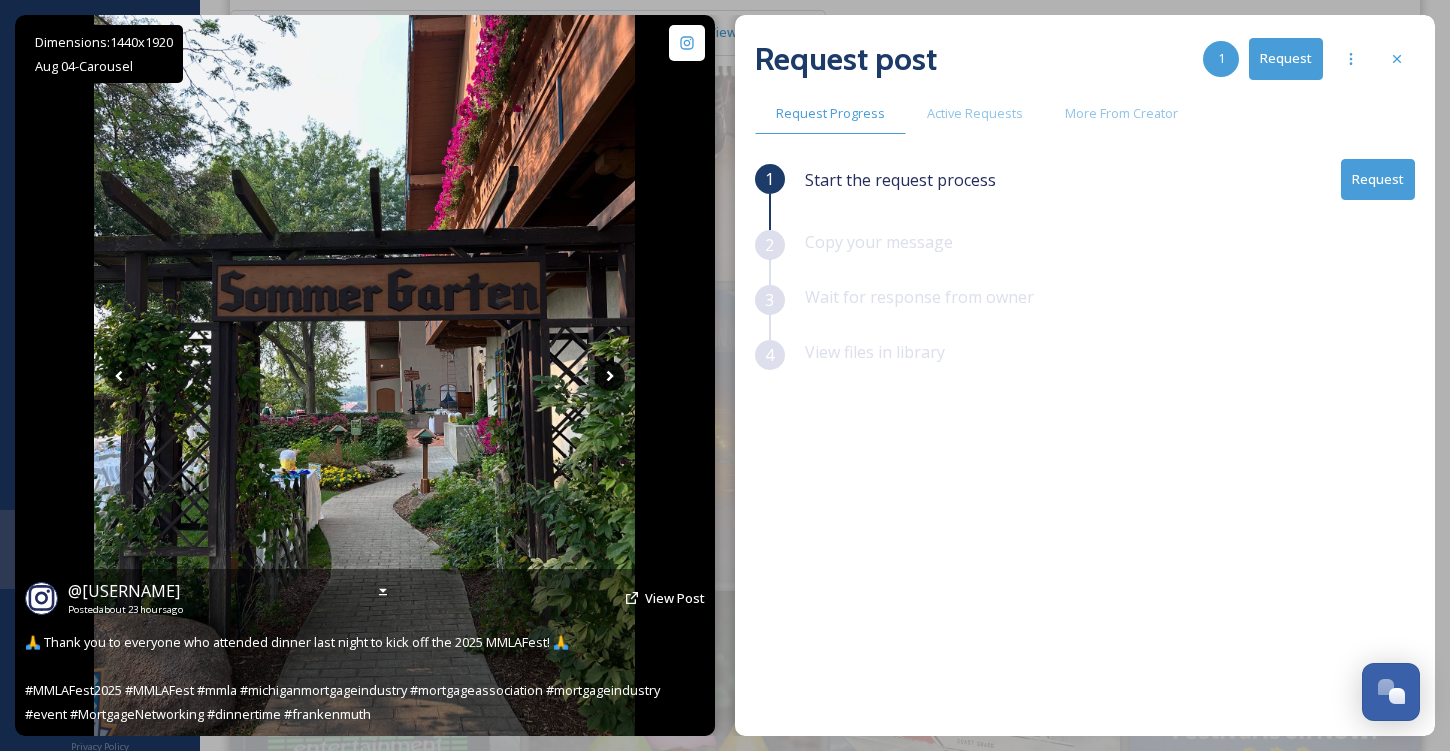 click 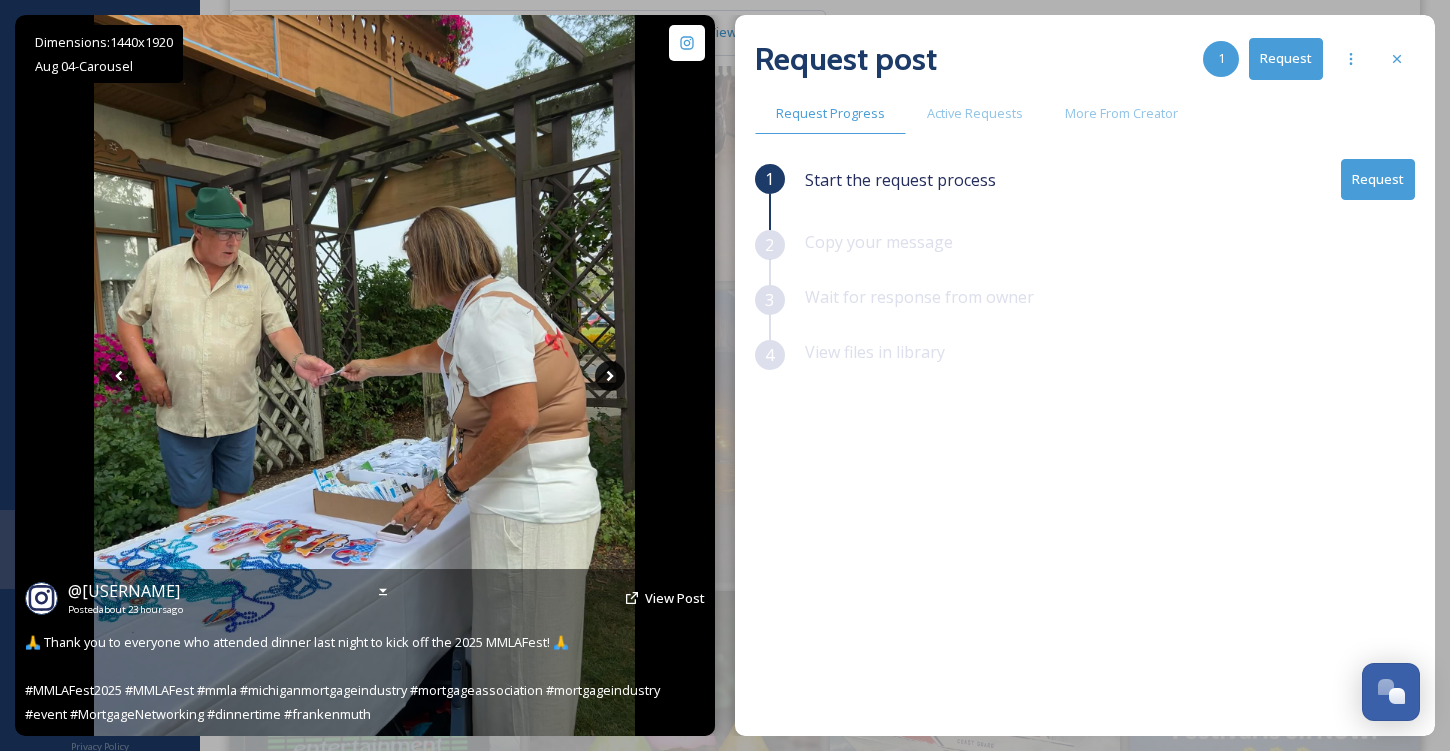click 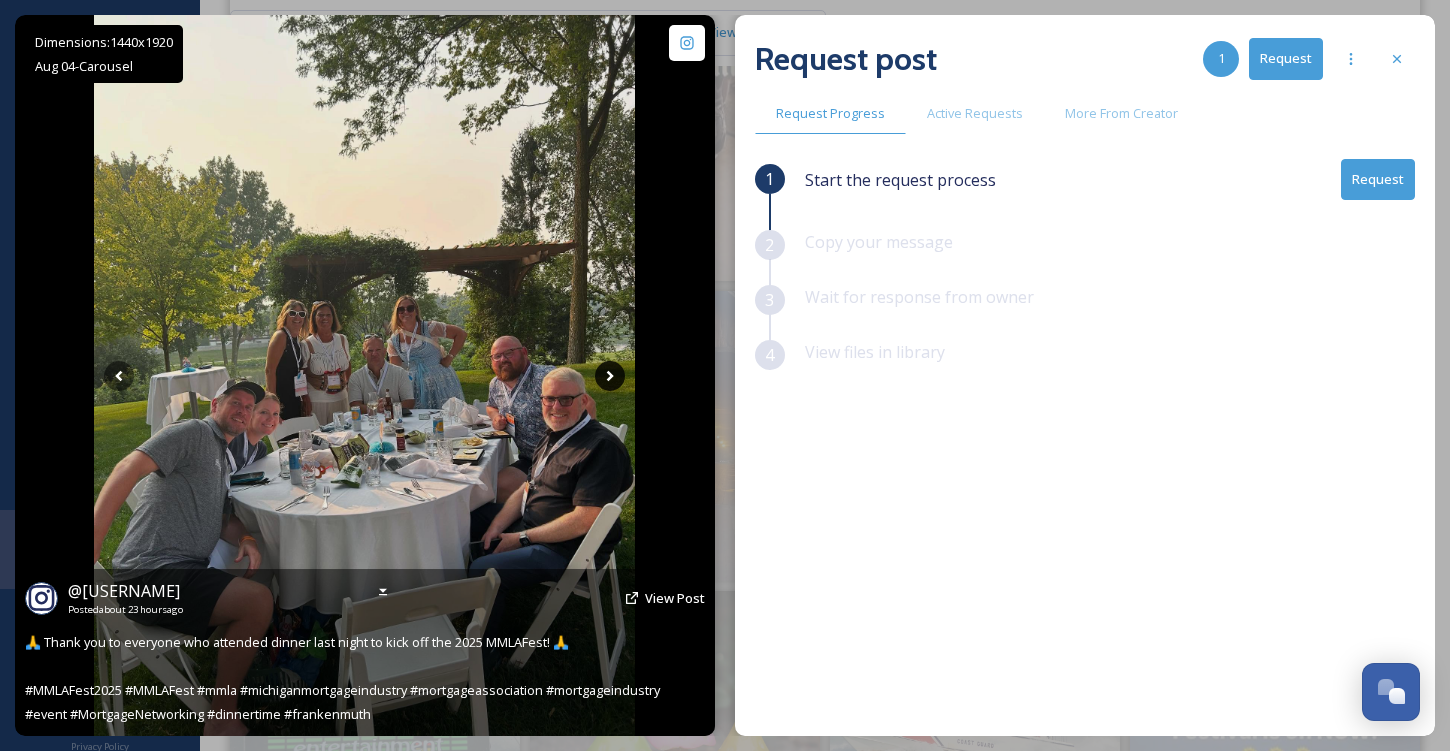 click 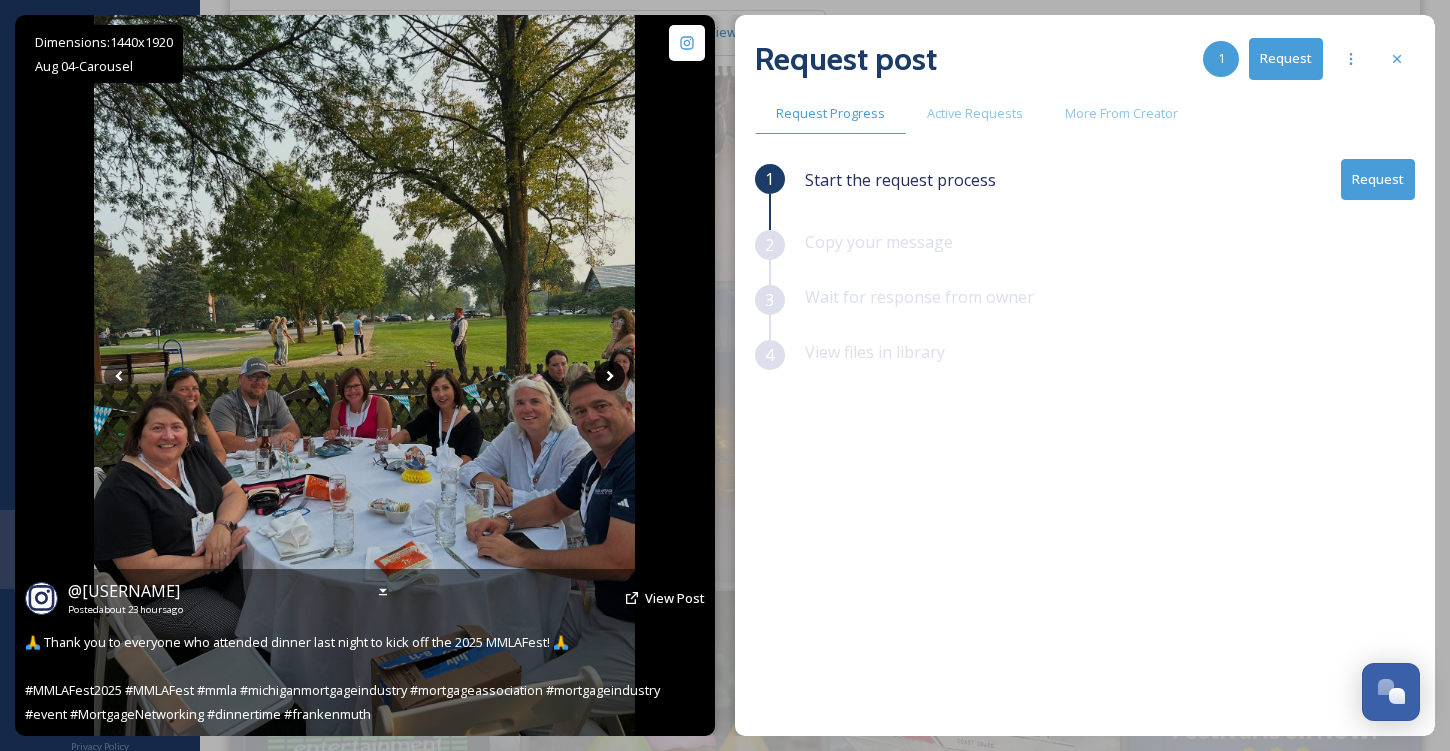 click 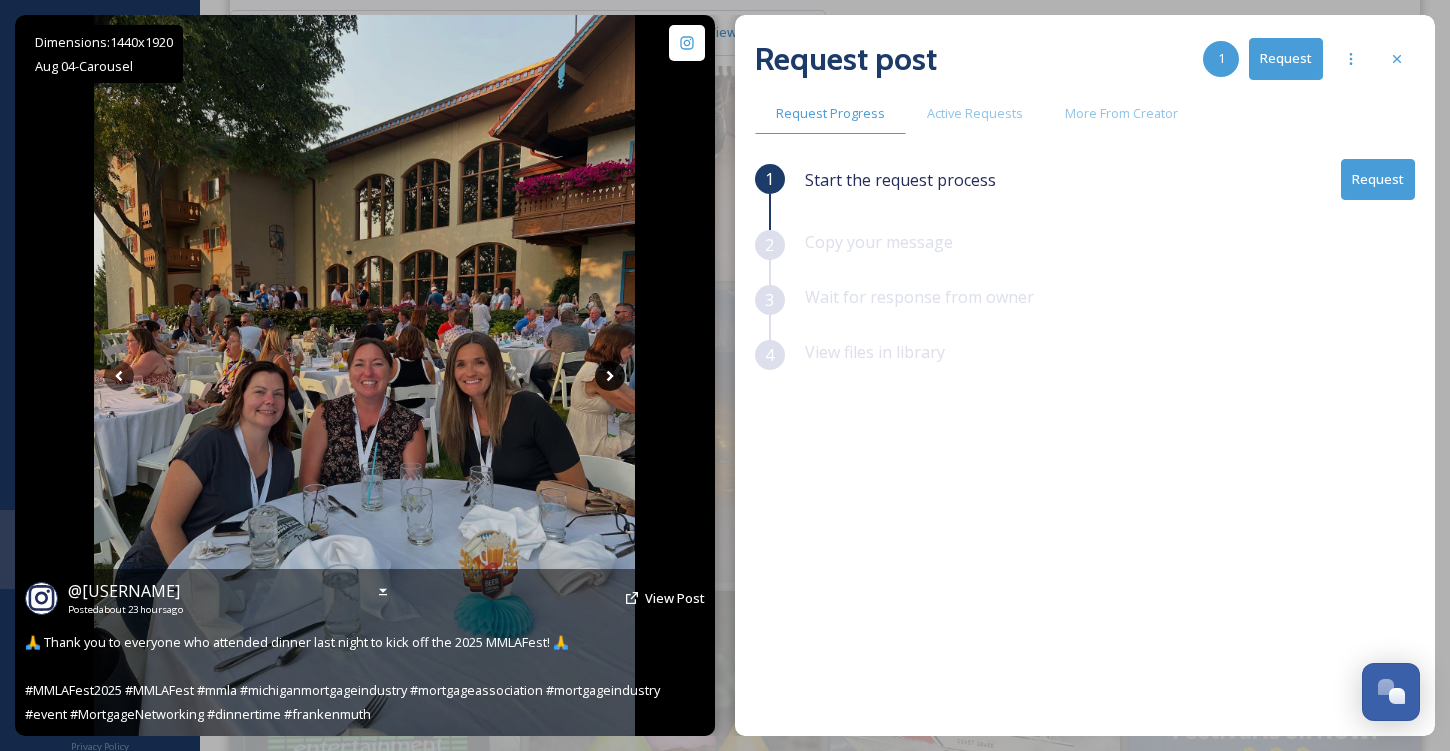 click 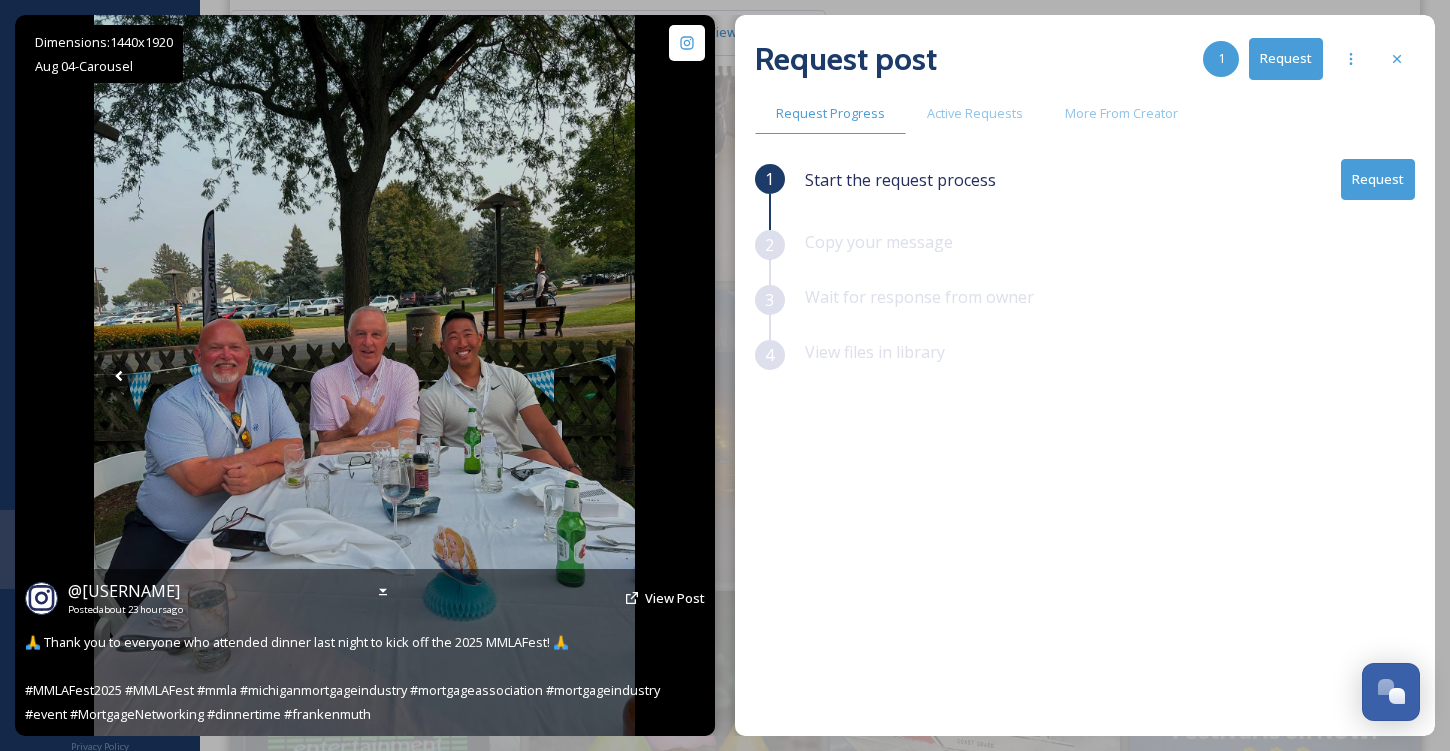 click 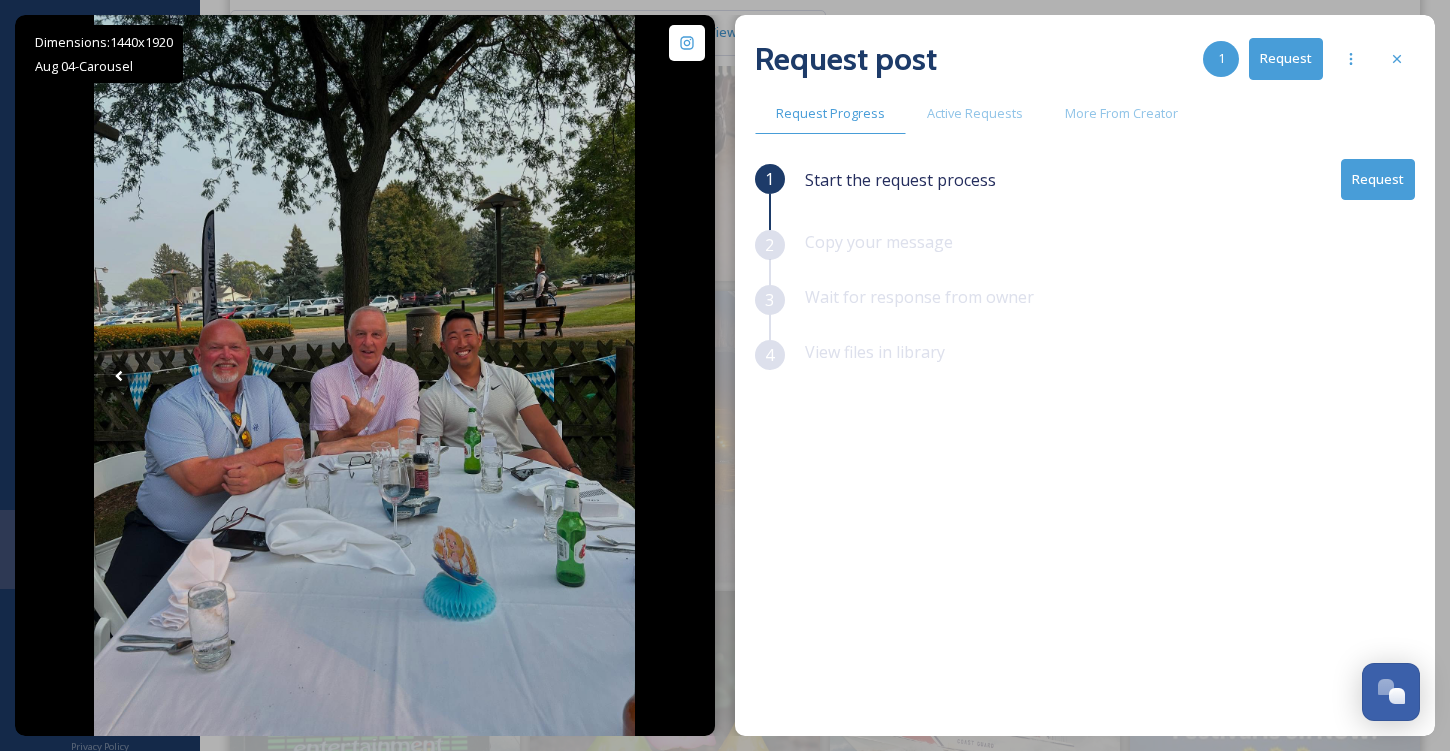 click on "Request" at bounding box center (1378, 179) 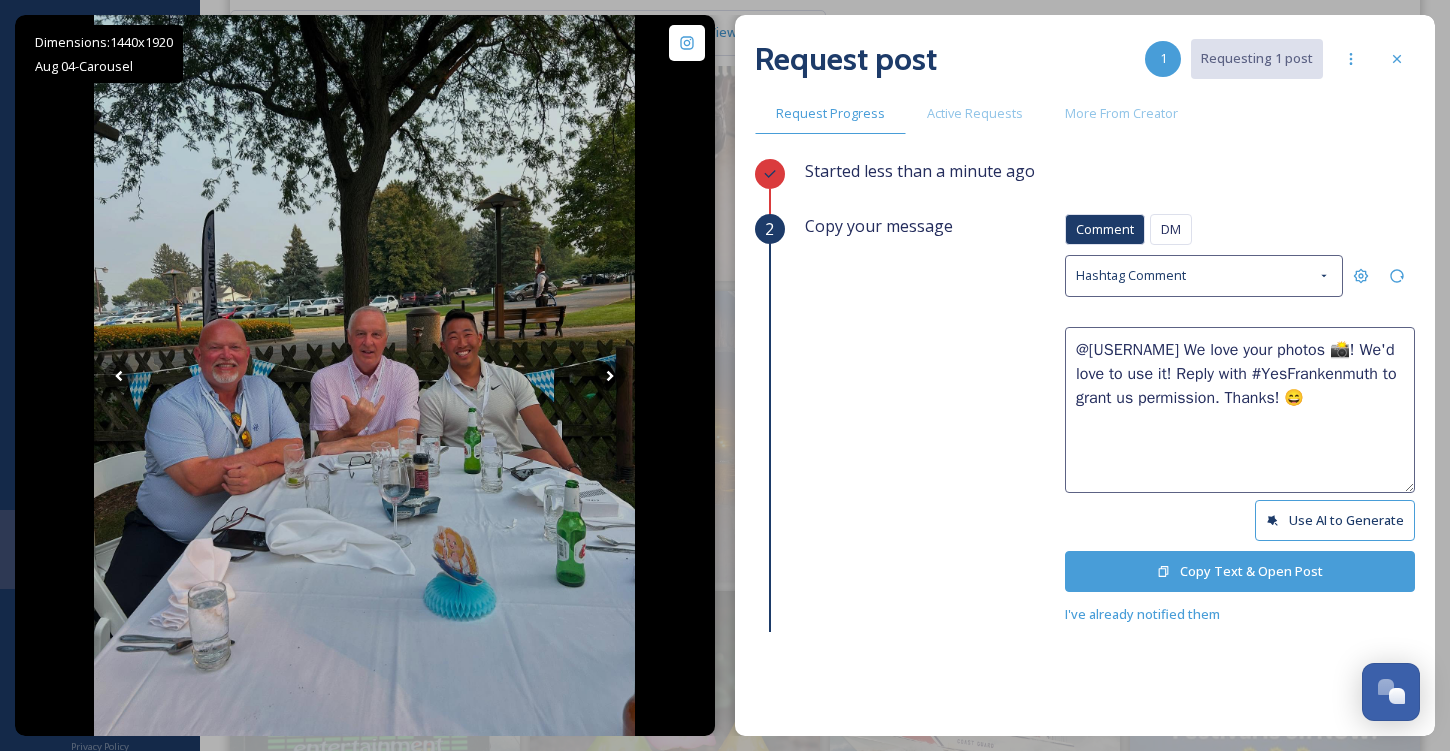 click on "@[USERNAME] We love your photos 📸! We'd love to use it! Reply with #YesFrankenmuth to grant us permission. Thanks! 😄" at bounding box center (1240, 410) 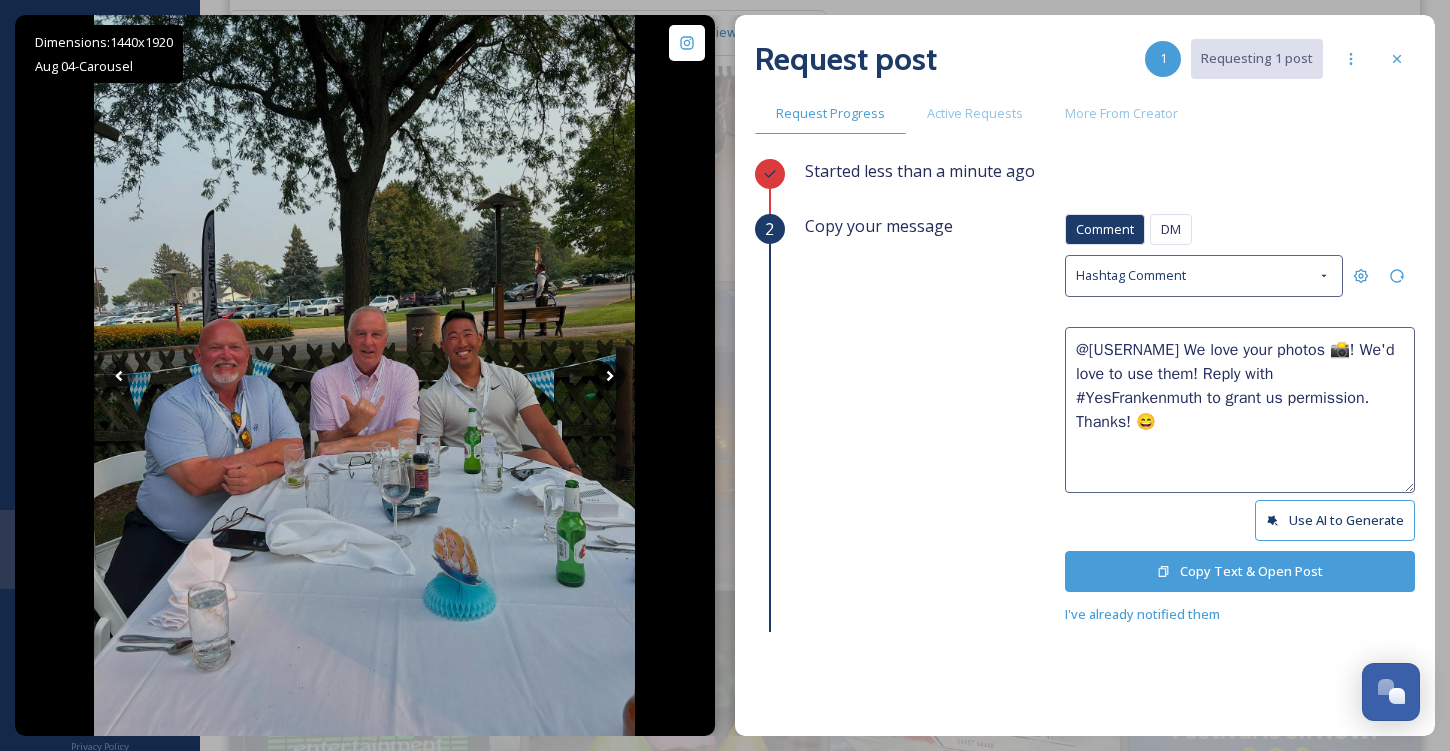 type on "@[USERNAME] We love your photos 📸! We'd love to use them! Reply with #YesFrankenmuth to grant us permission. Thanks! 😄" 